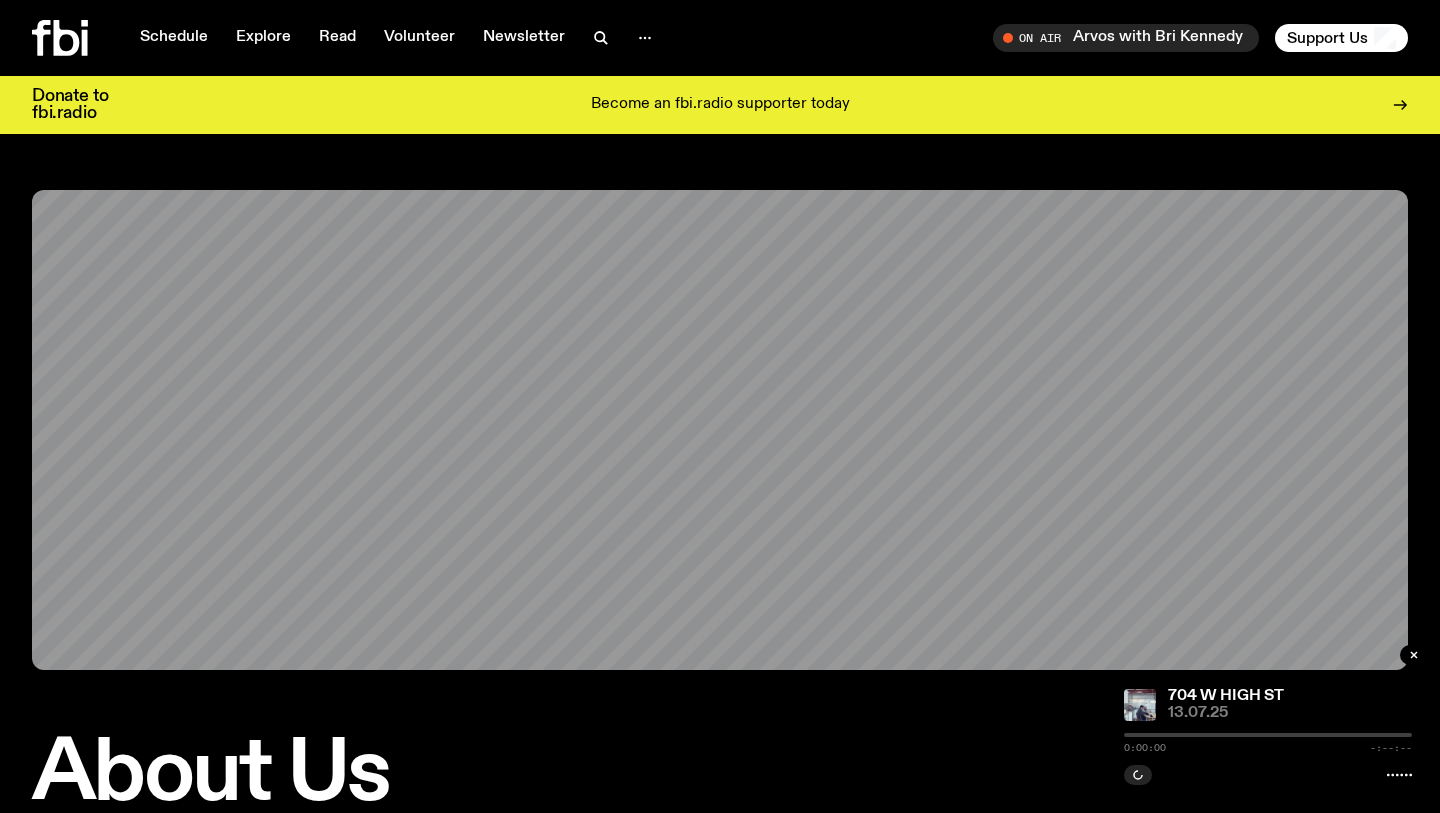 scroll, scrollTop: 0, scrollLeft: 0, axis: both 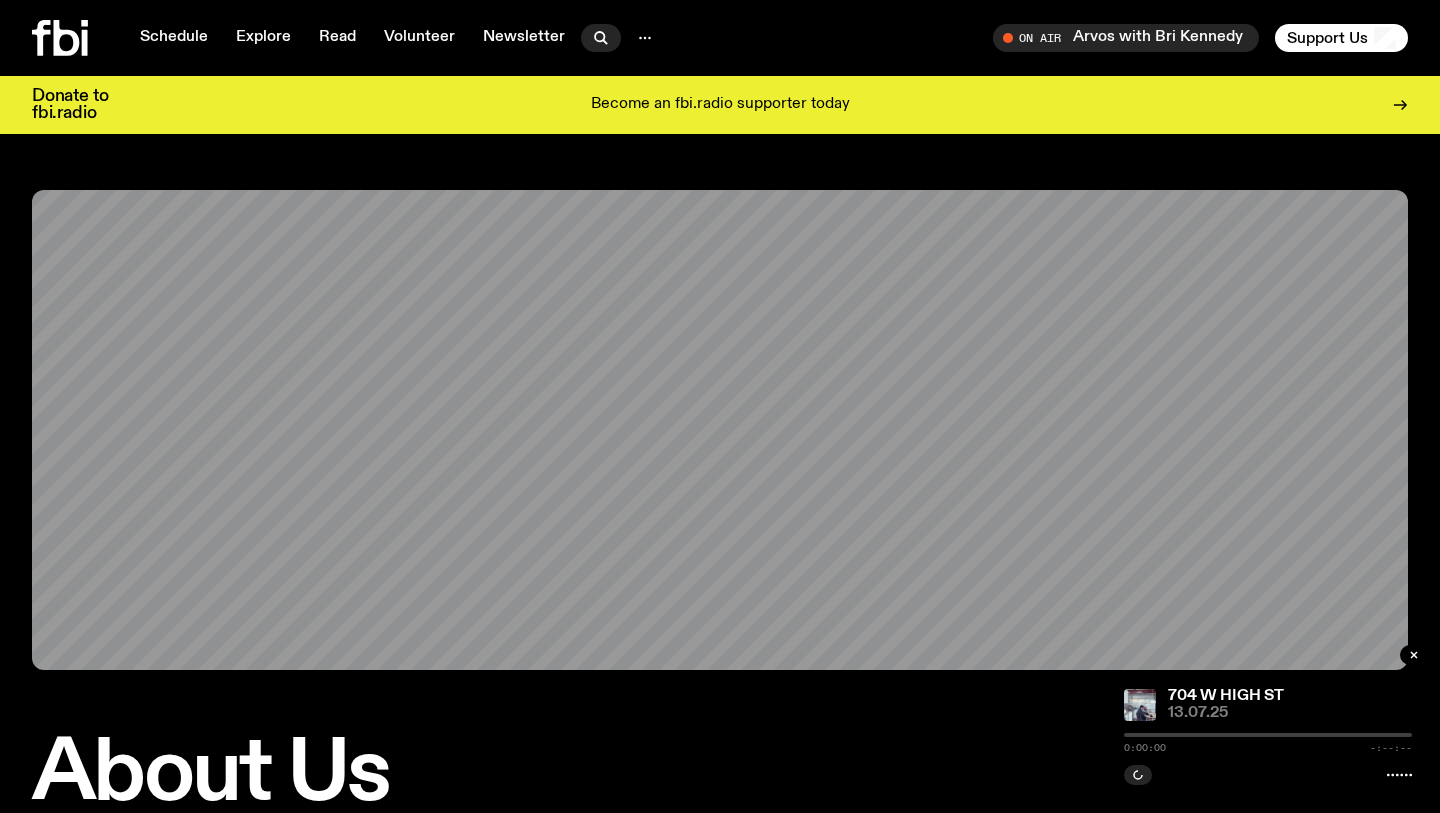 click 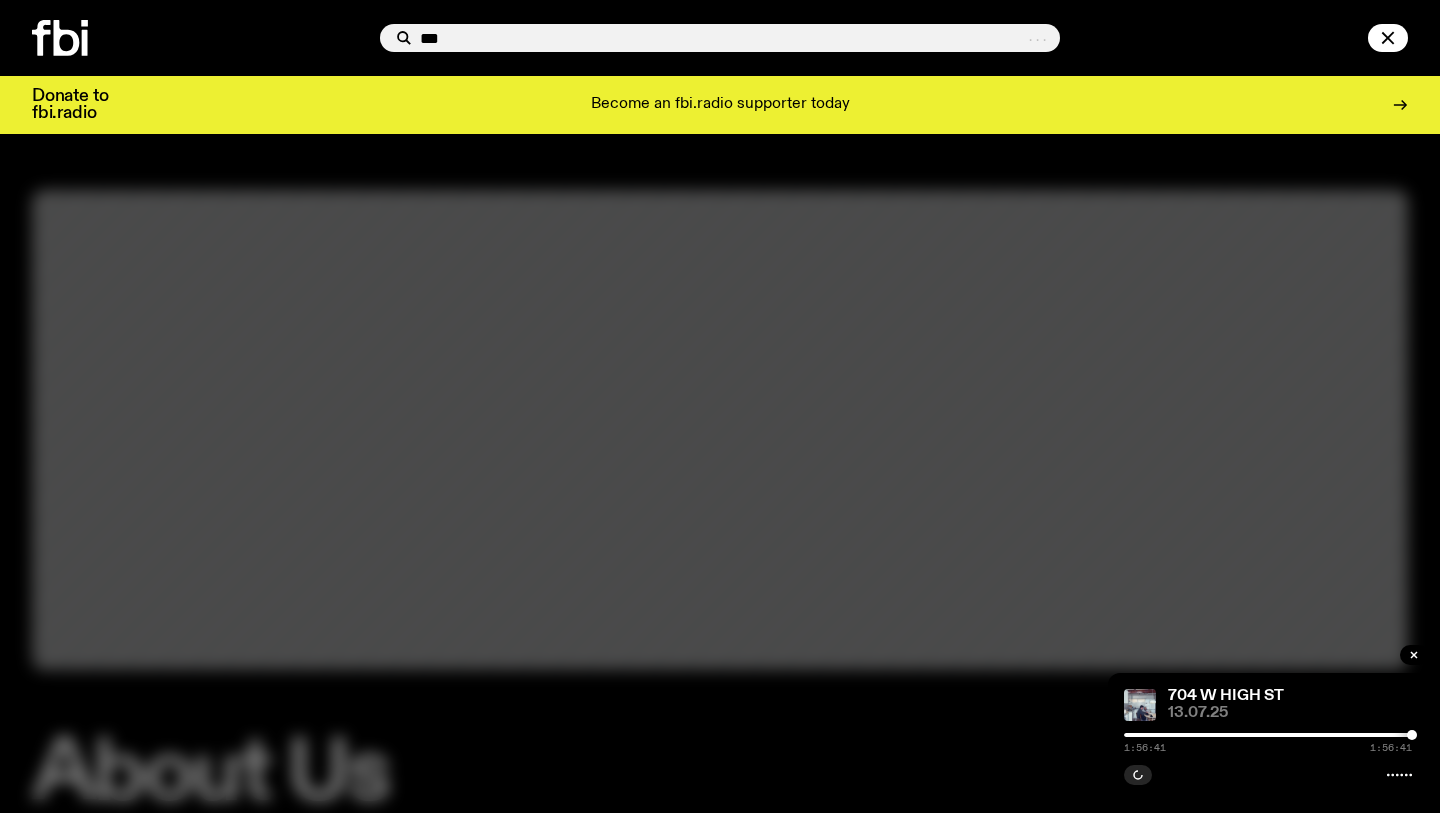 type on "***" 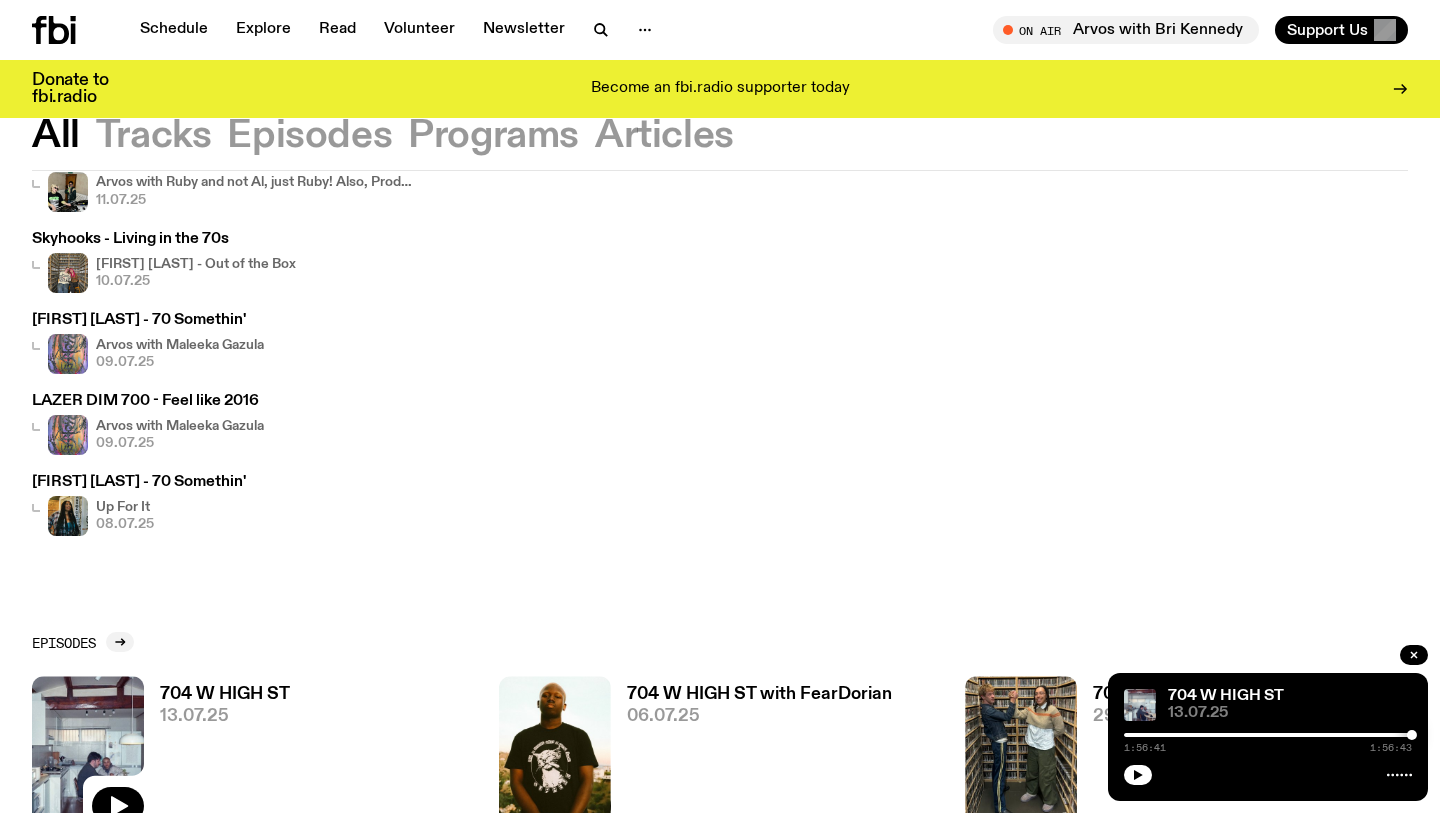 scroll, scrollTop: 562, scrollLeft: 0, axis: vertical 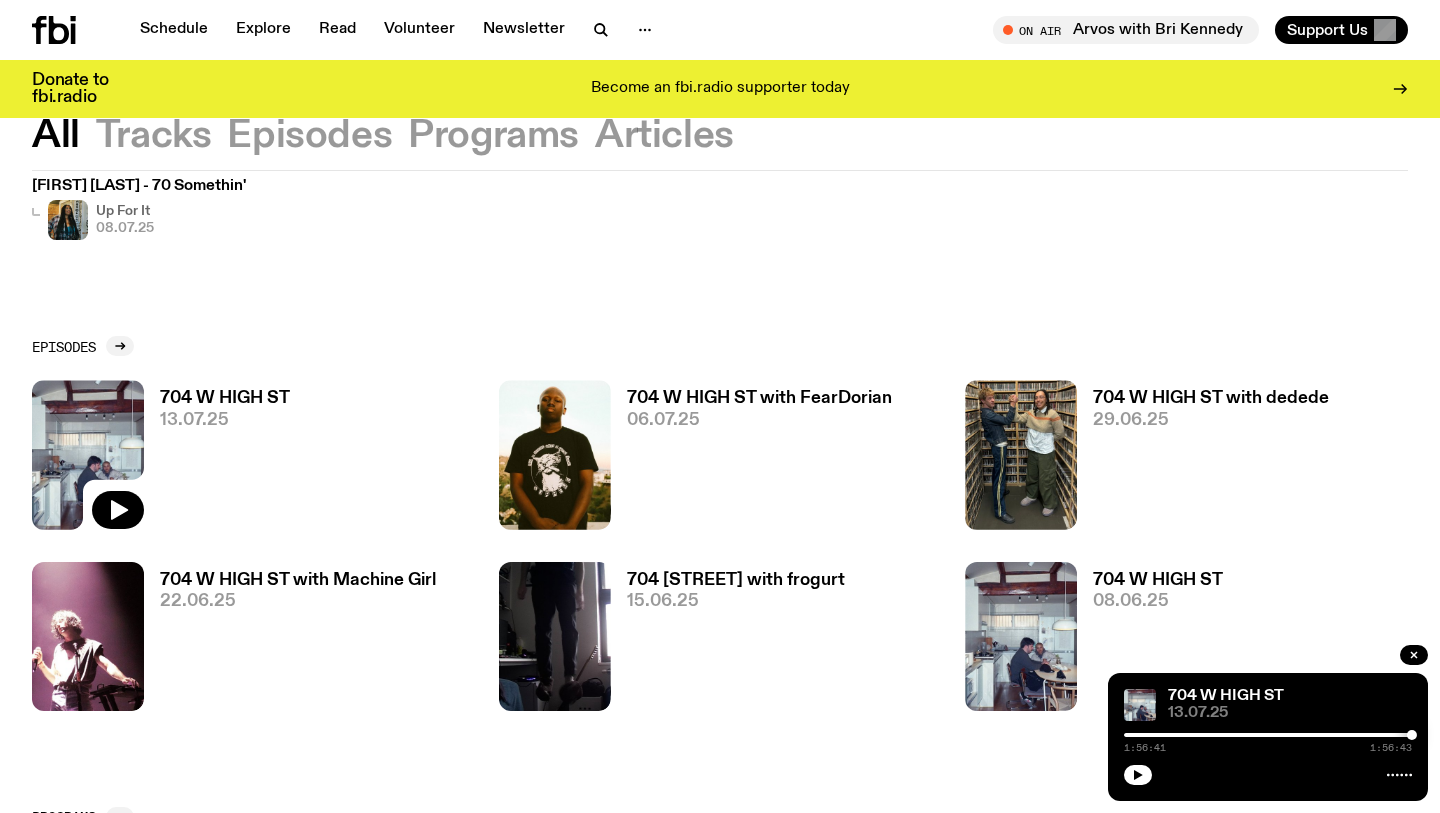 click on "13.07.25" at bounding box center [225, 420] 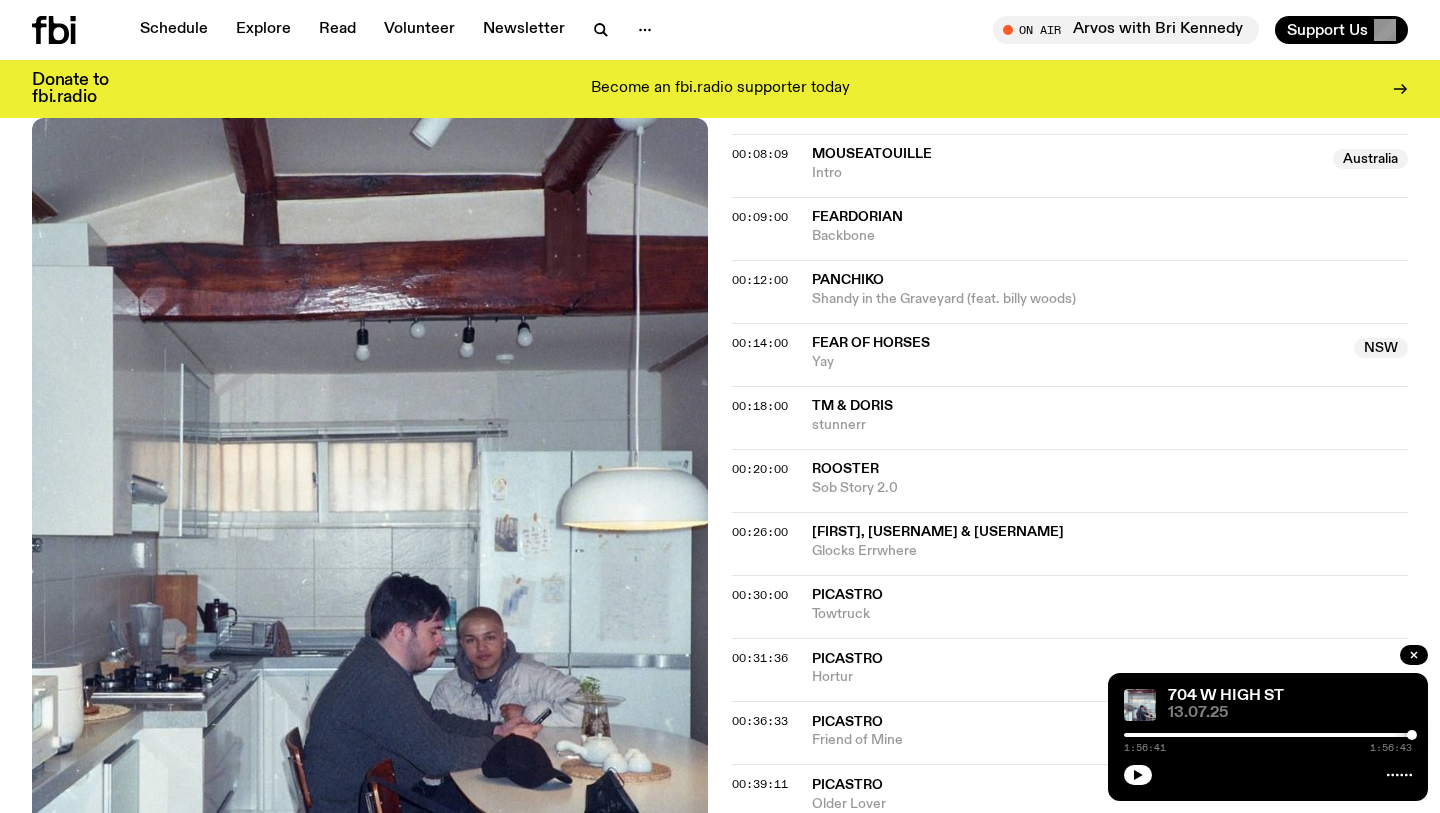 scroll, scrollTop: 714, scrollLeft: 0, axis: vertical 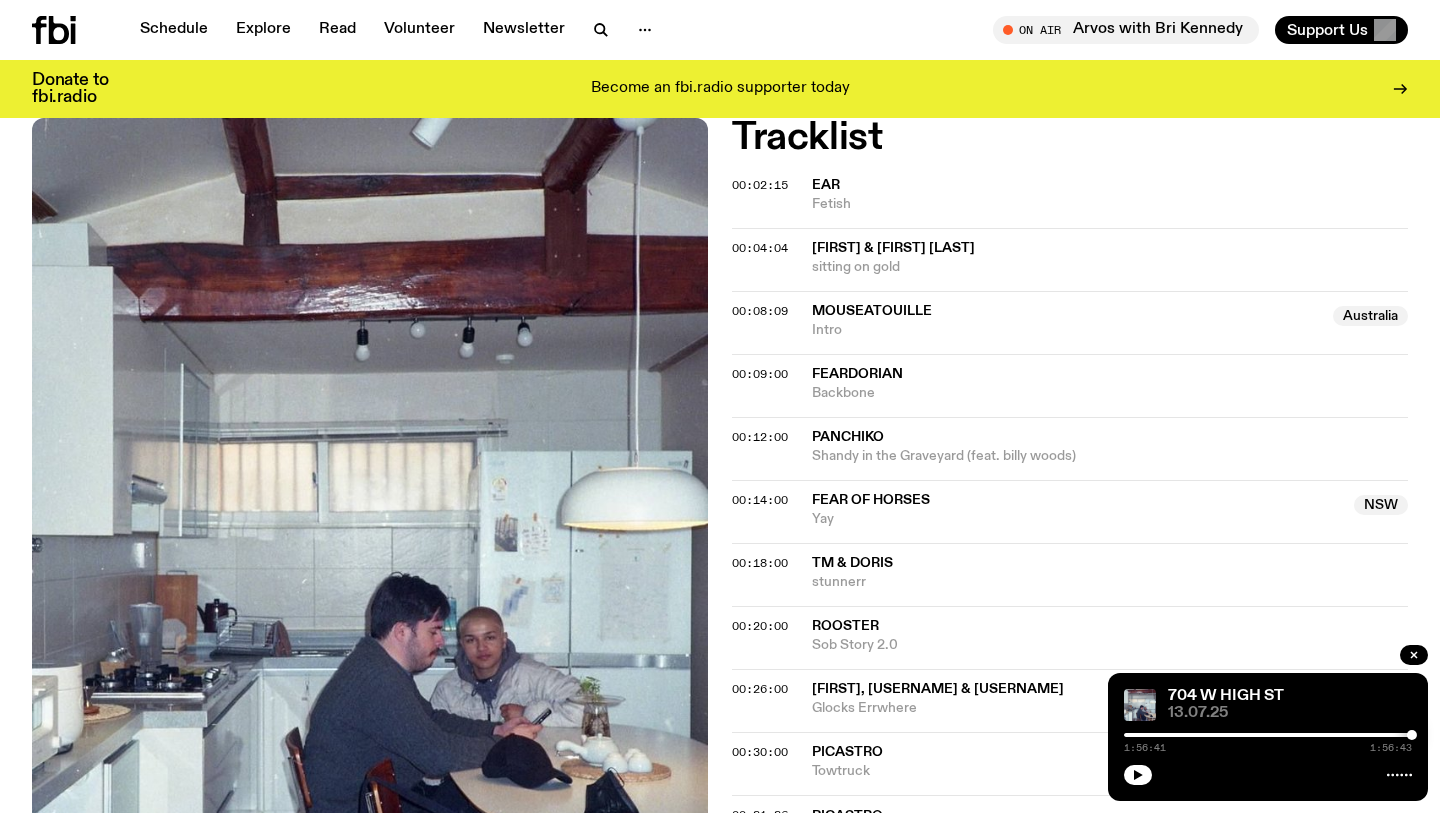 click on "ear" at bounding box center [1110, 185] 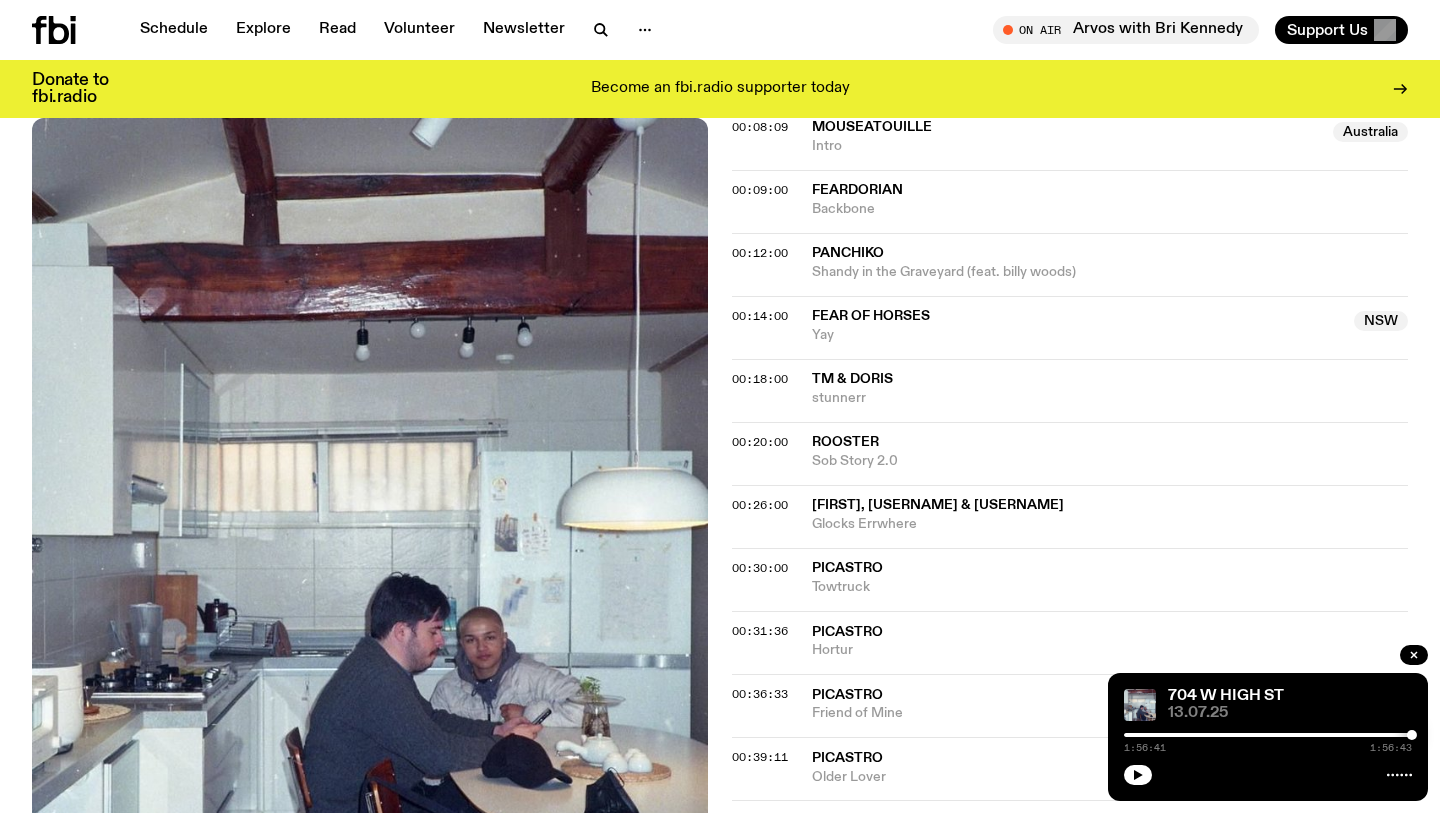 scroll, scrollTop: 919, scrollLeft: 0, axis: vertical 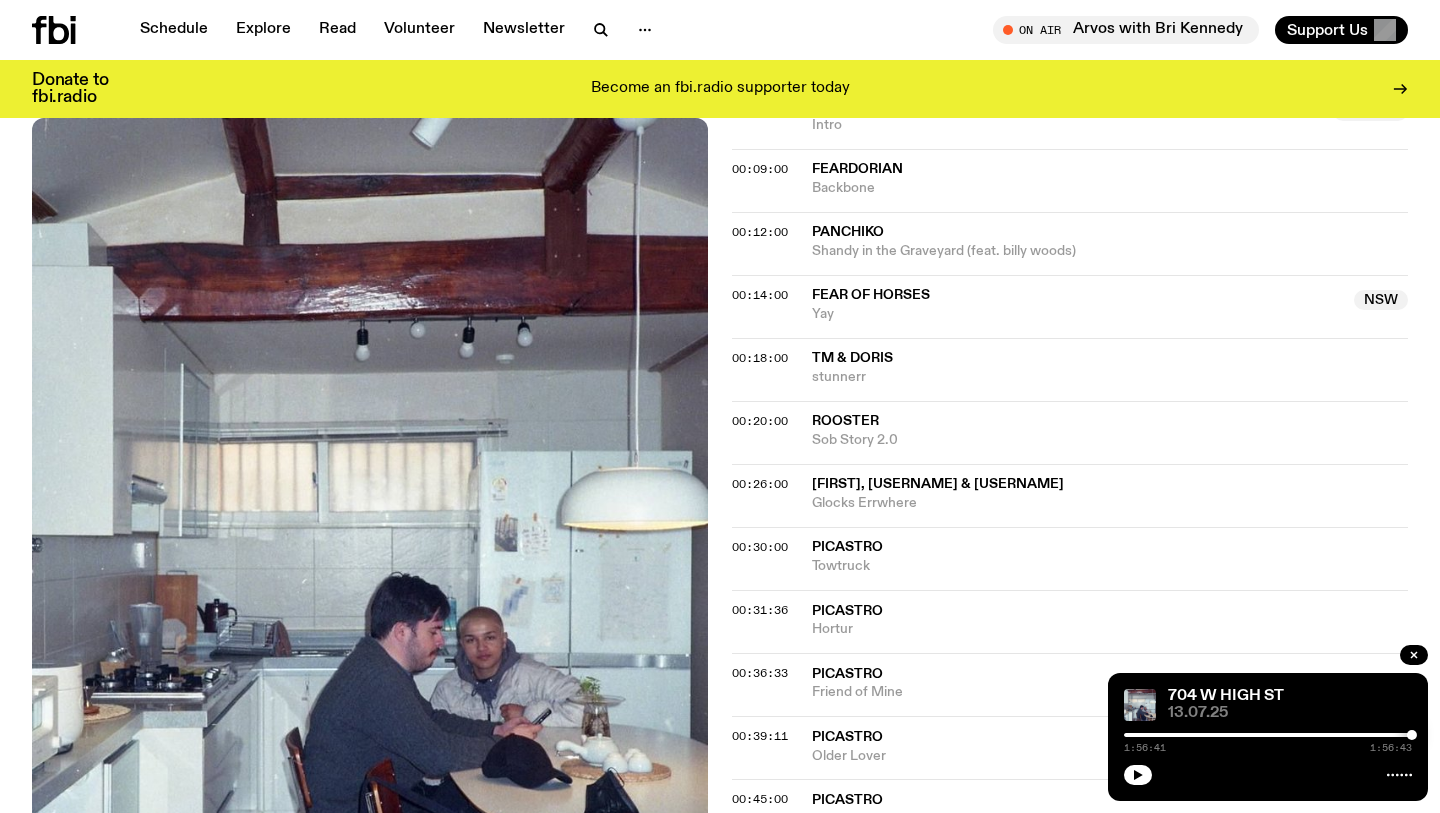 click on "stunnerr" at bounding box center (1110, 377) 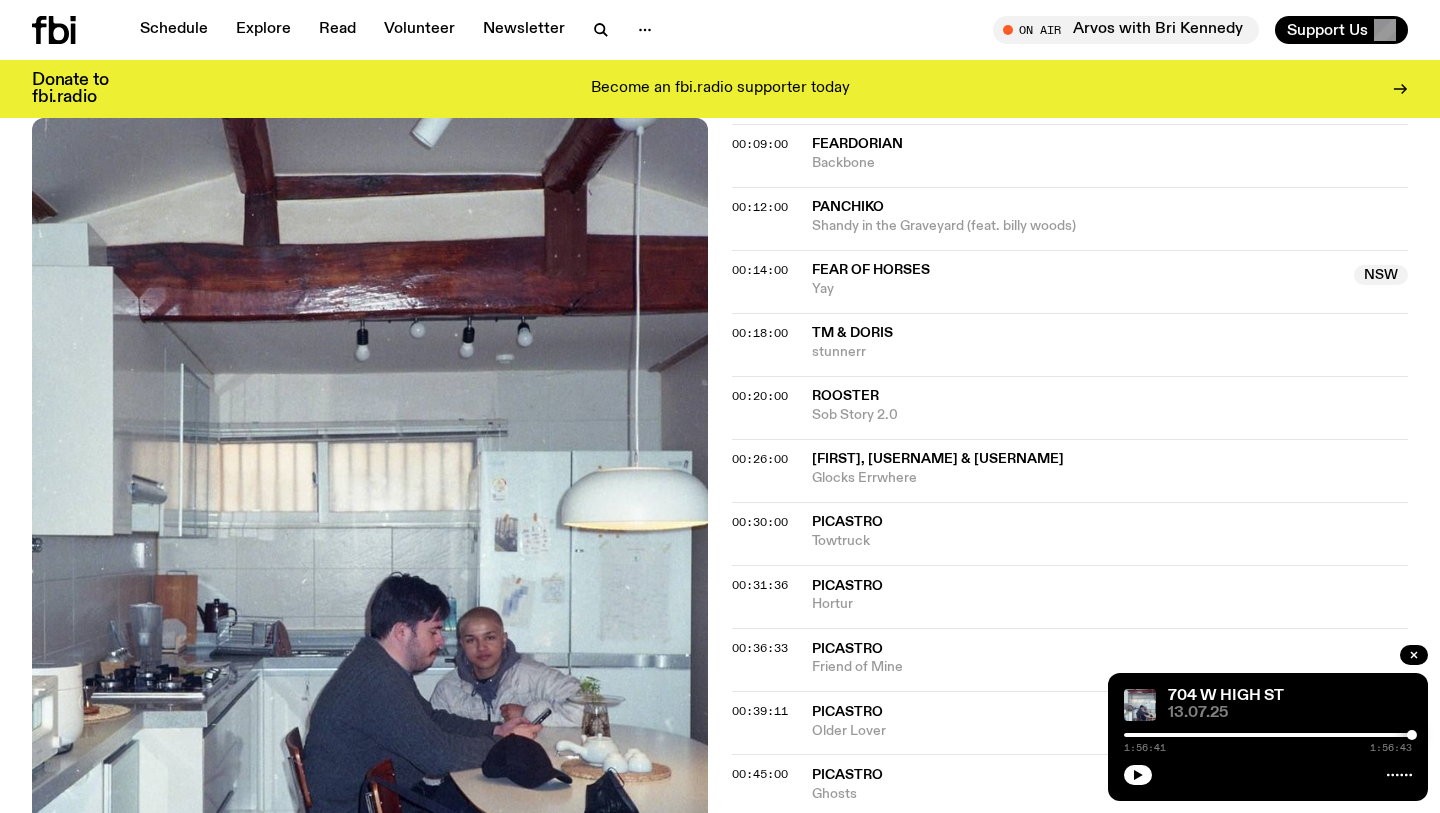 click on "Sob Story 2.0" at bounding box center (1110, 415) 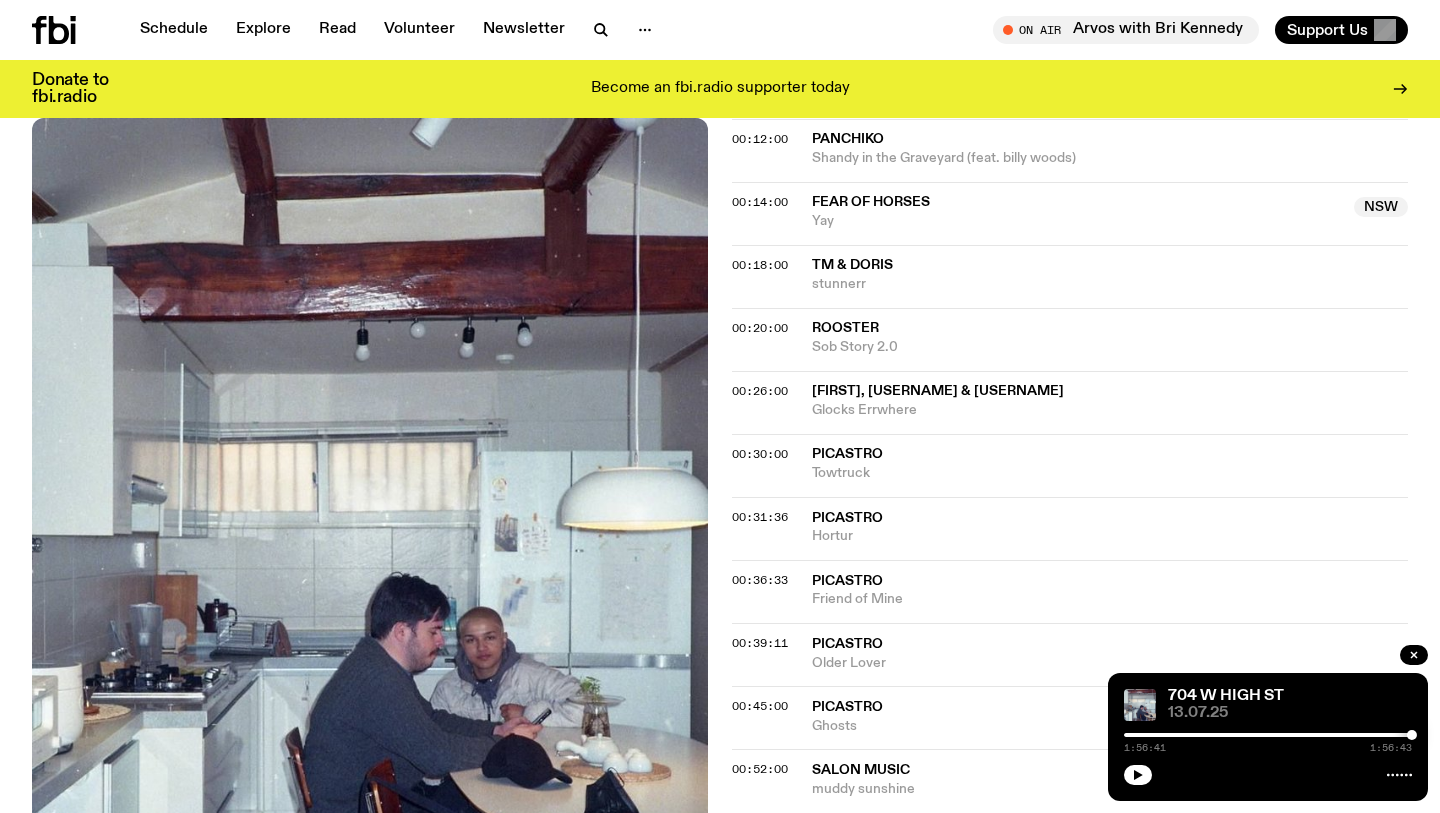 scroll, scrollTop: 1103, scrollLeft: 0, axis: vertical 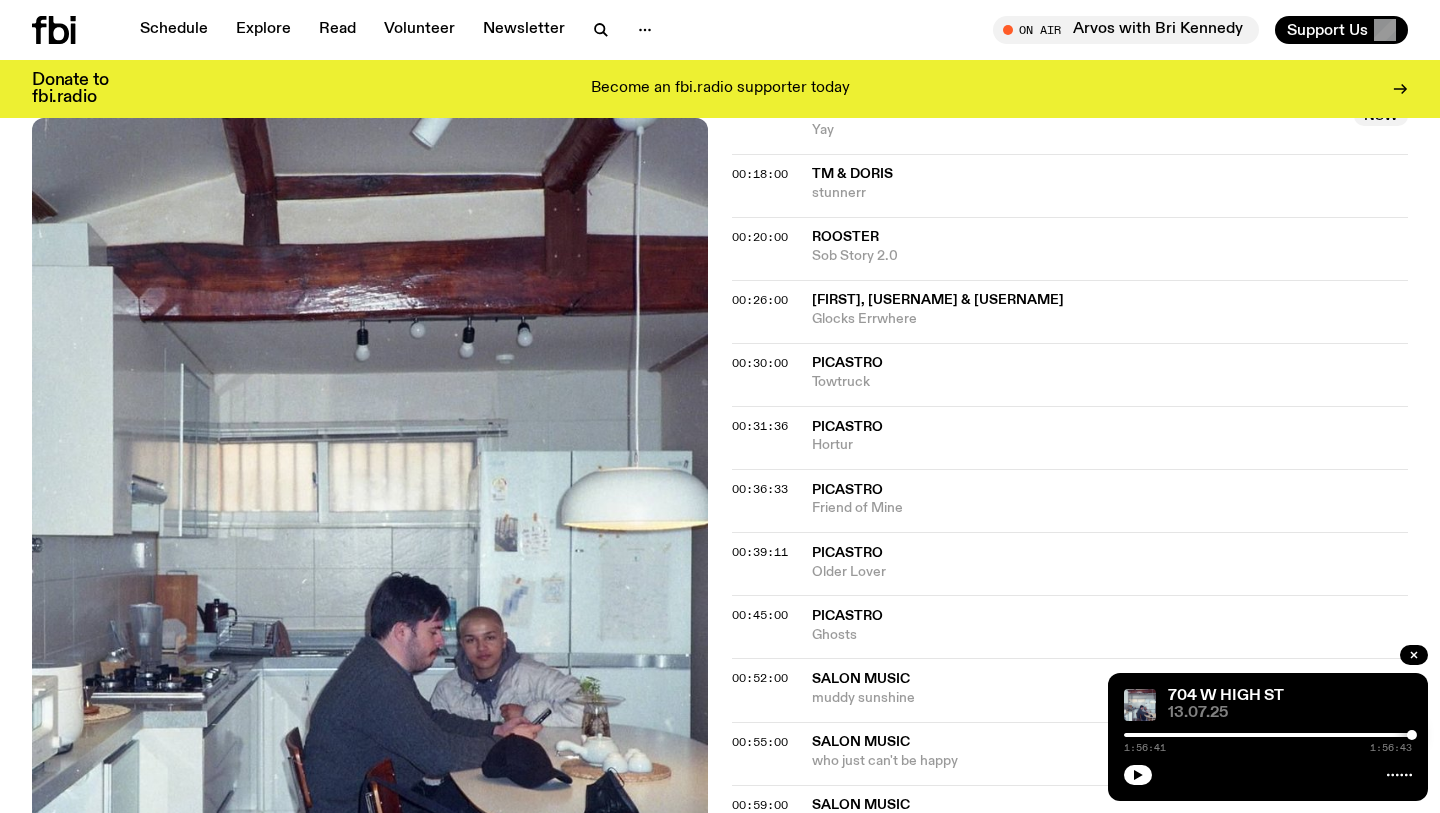click on "00:30:00 Picastro Towtruck" 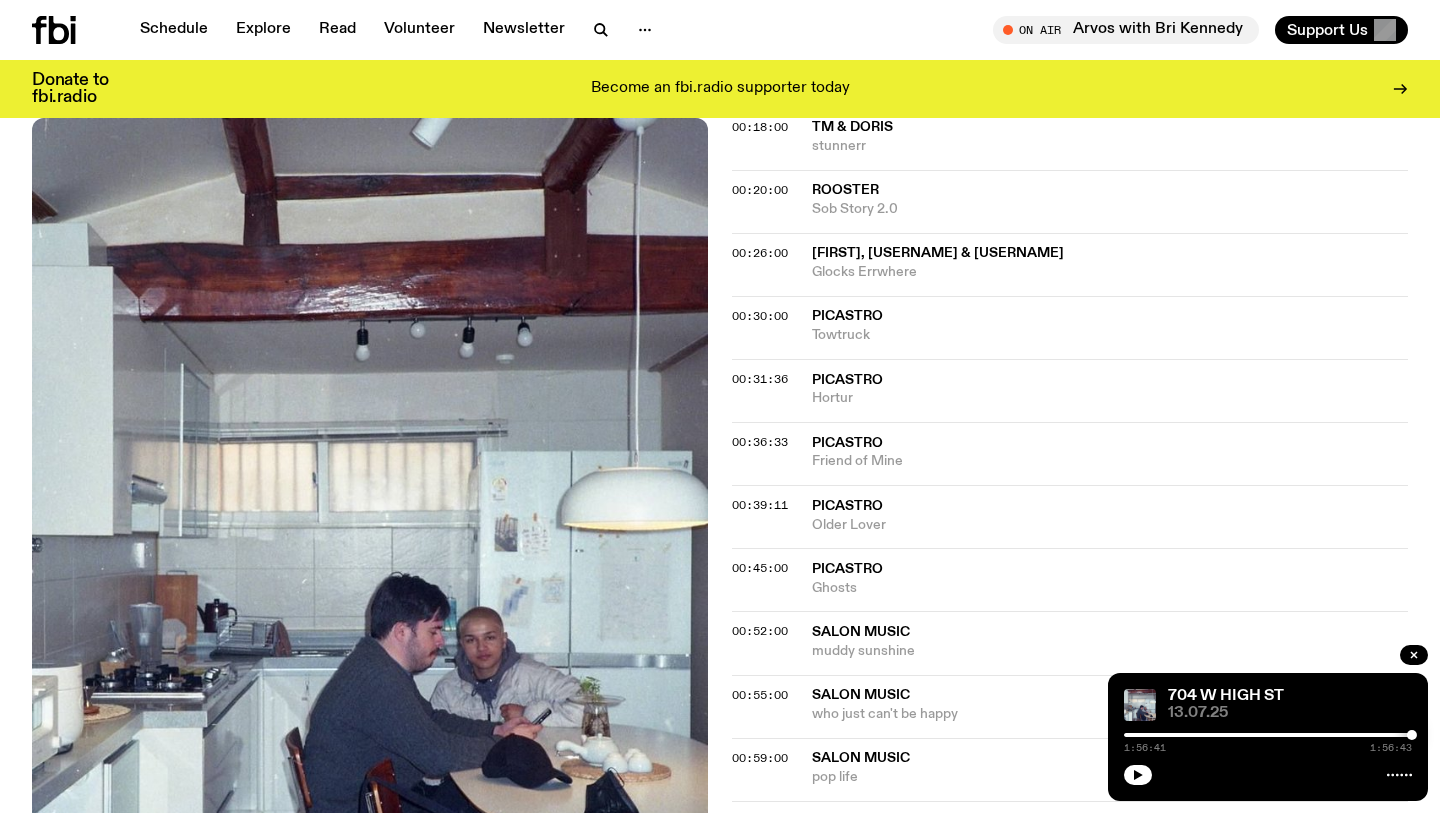 scroll, scrollTop: 1209, scrollLeft: 0, axis: vertical 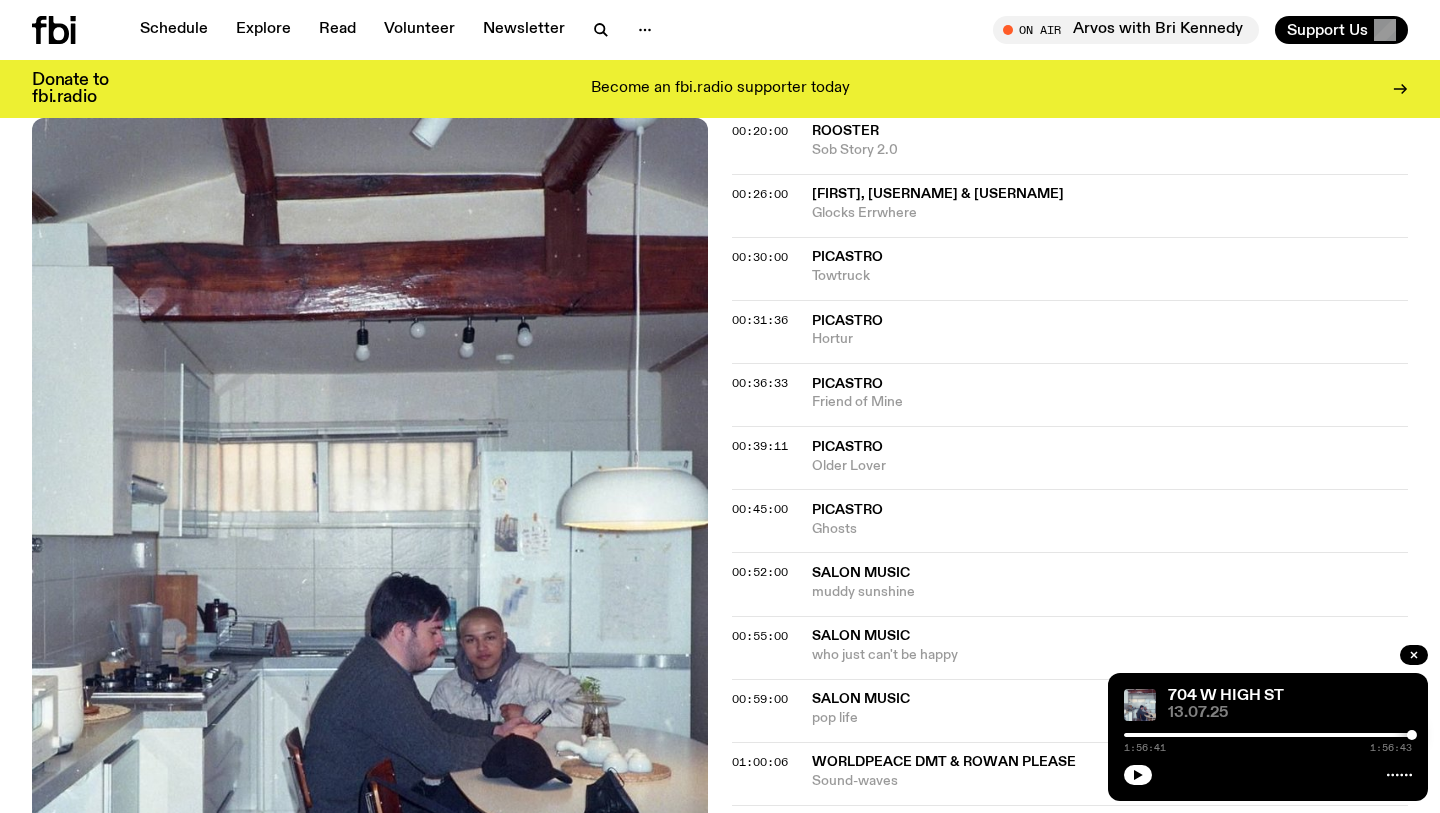 click on "Picastro" 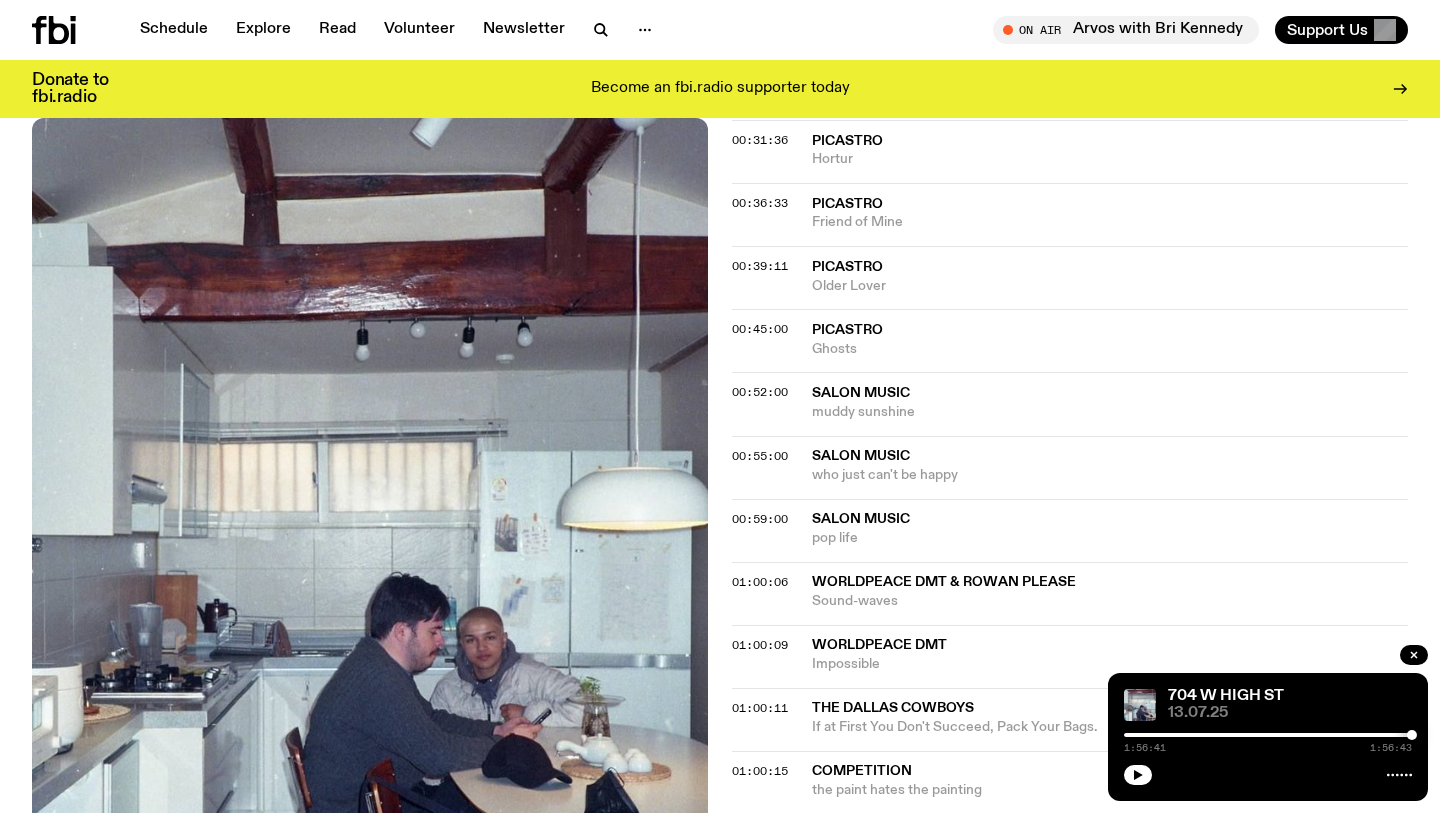 scroll, scrollTop: 1424, scrollLeft: 0, axis: vertical 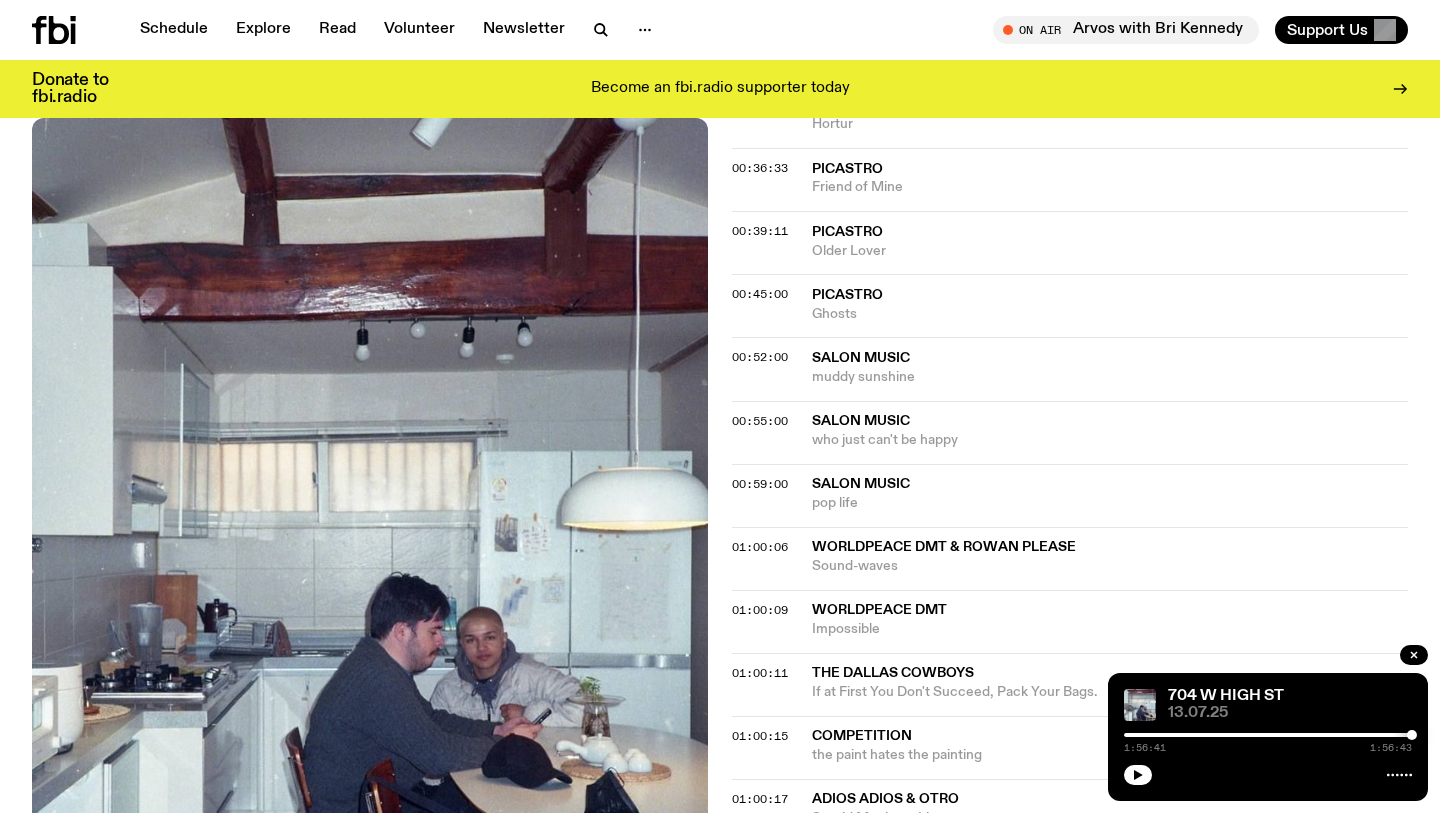 click on "SALON MUSIC" 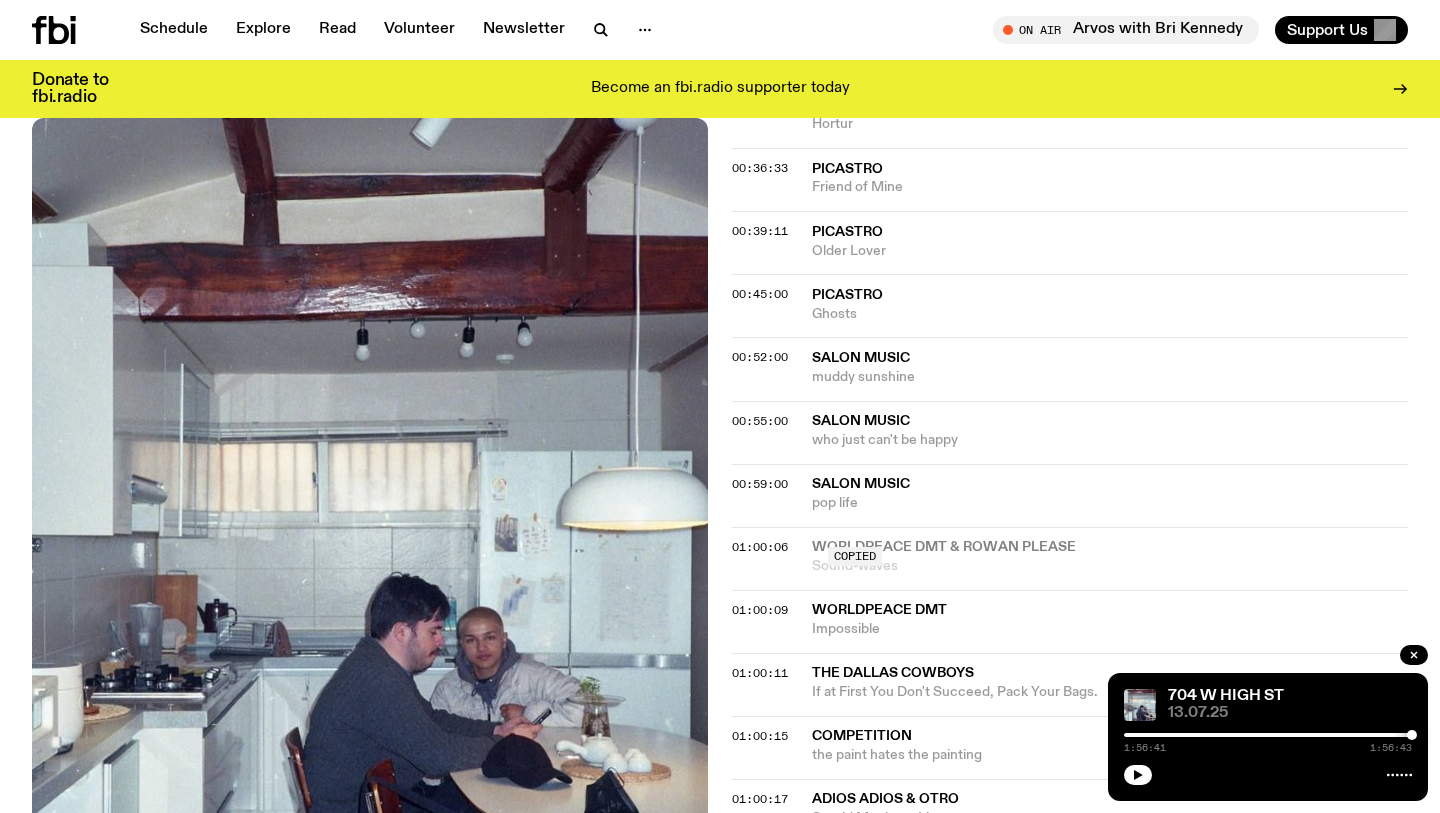 click on "pop life" at bounding box center [1110, 503] 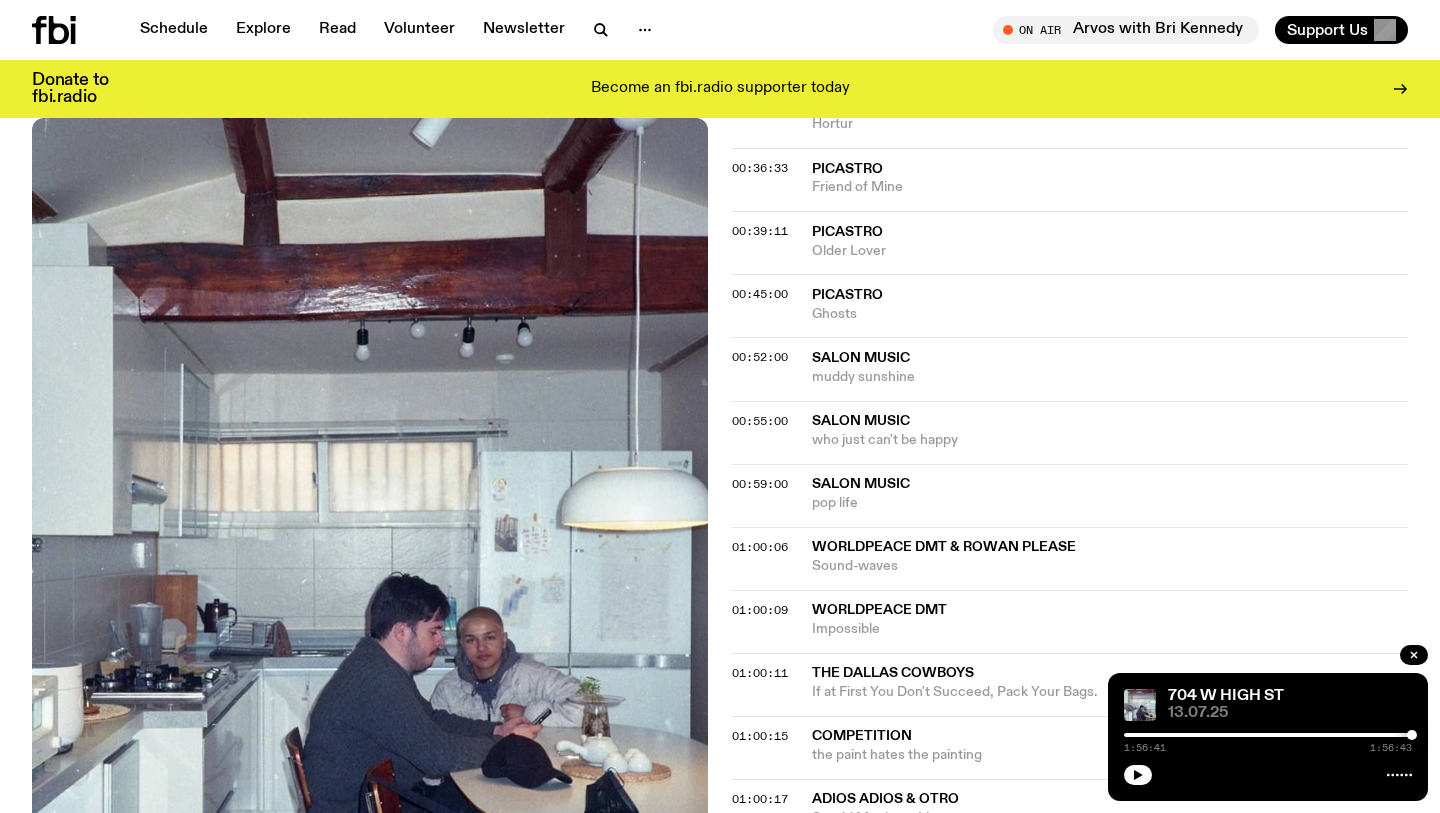 click on "Sound-waves" at bounding box center (1110, 566) 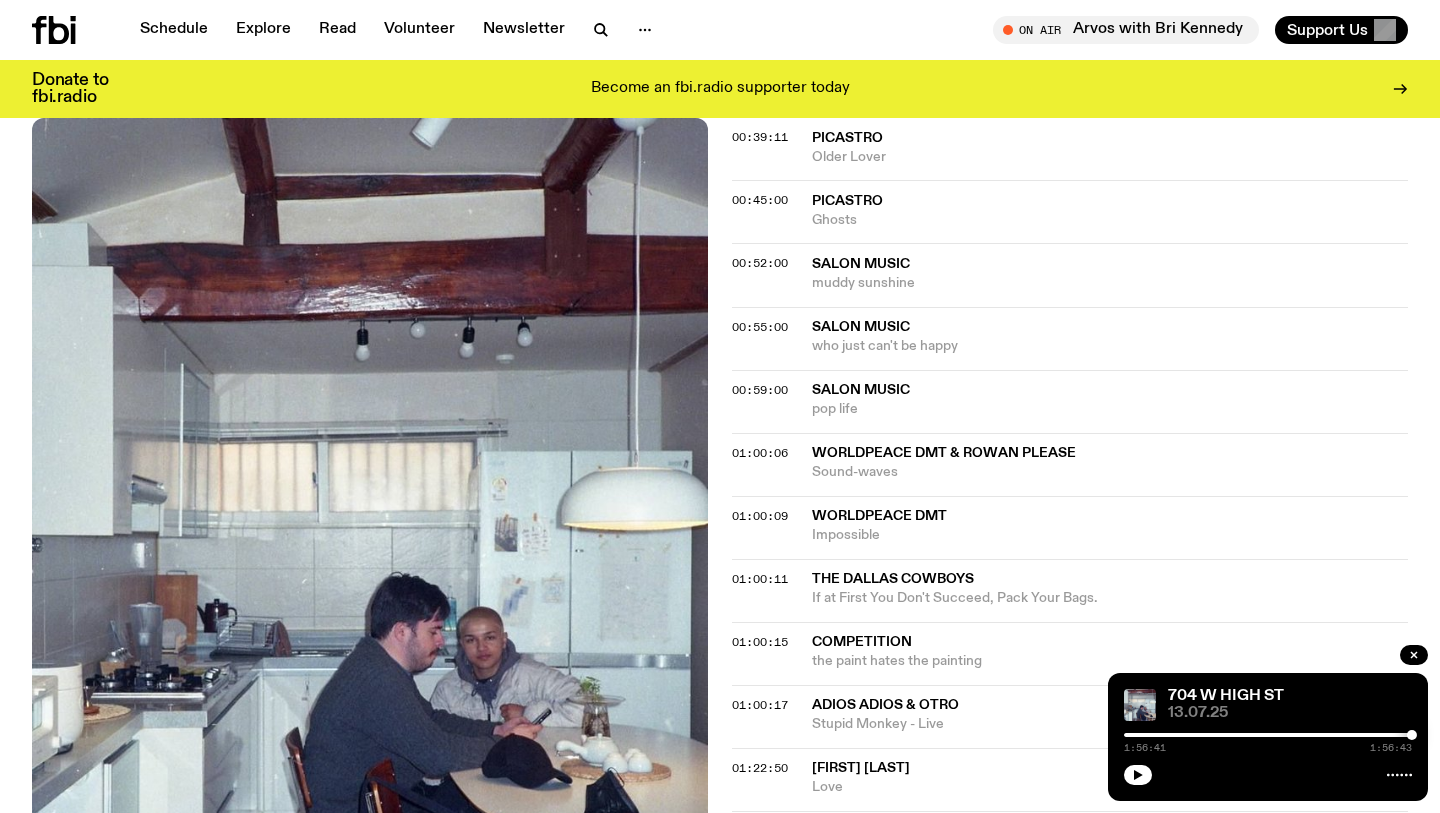 scroll, scrollTop: 1527, scrollLeft: 0, axis: vertical 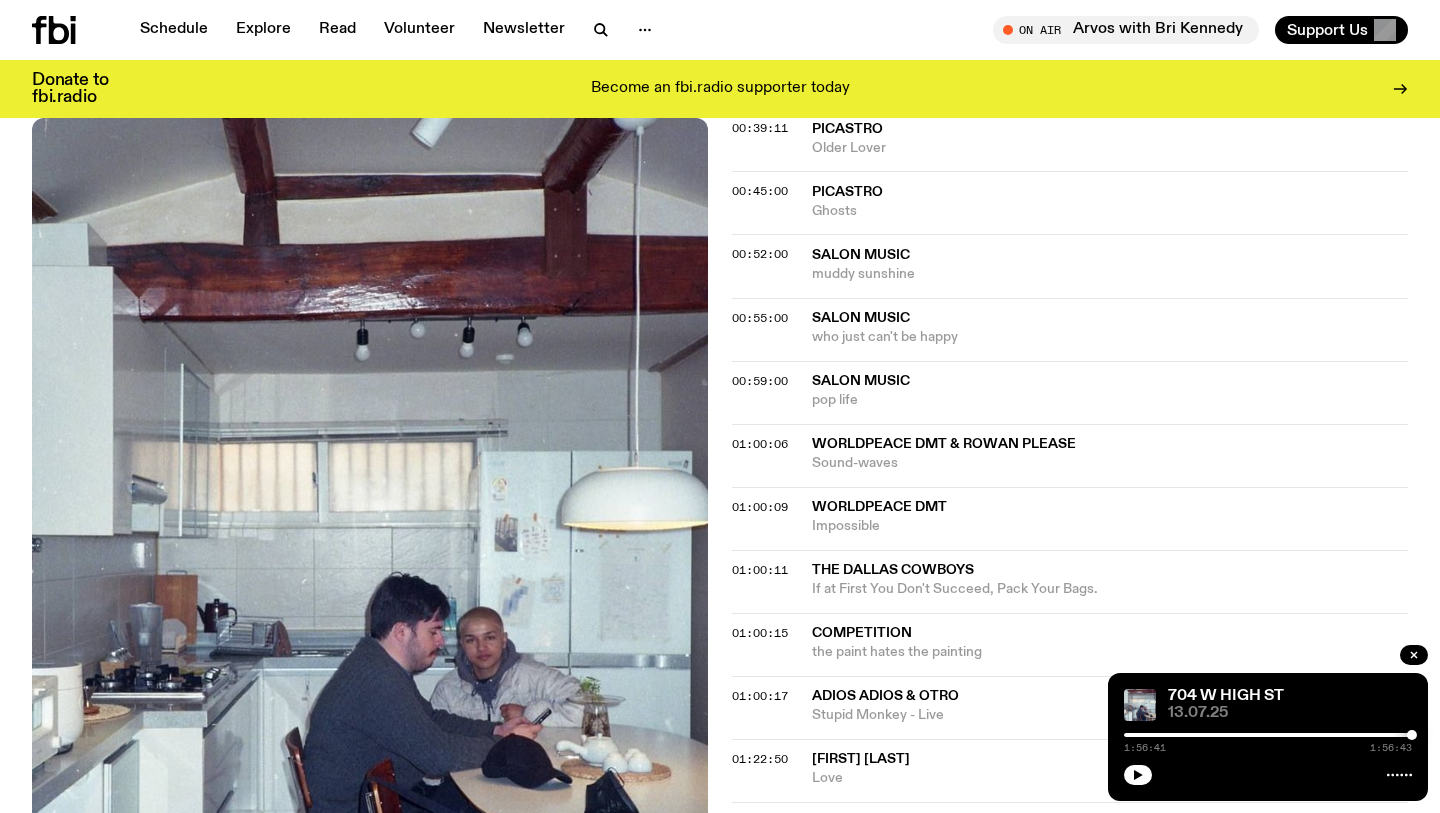 click on "If at First You Don't Succeed, Pack Your Bags." at bounding box center (1110, 589) 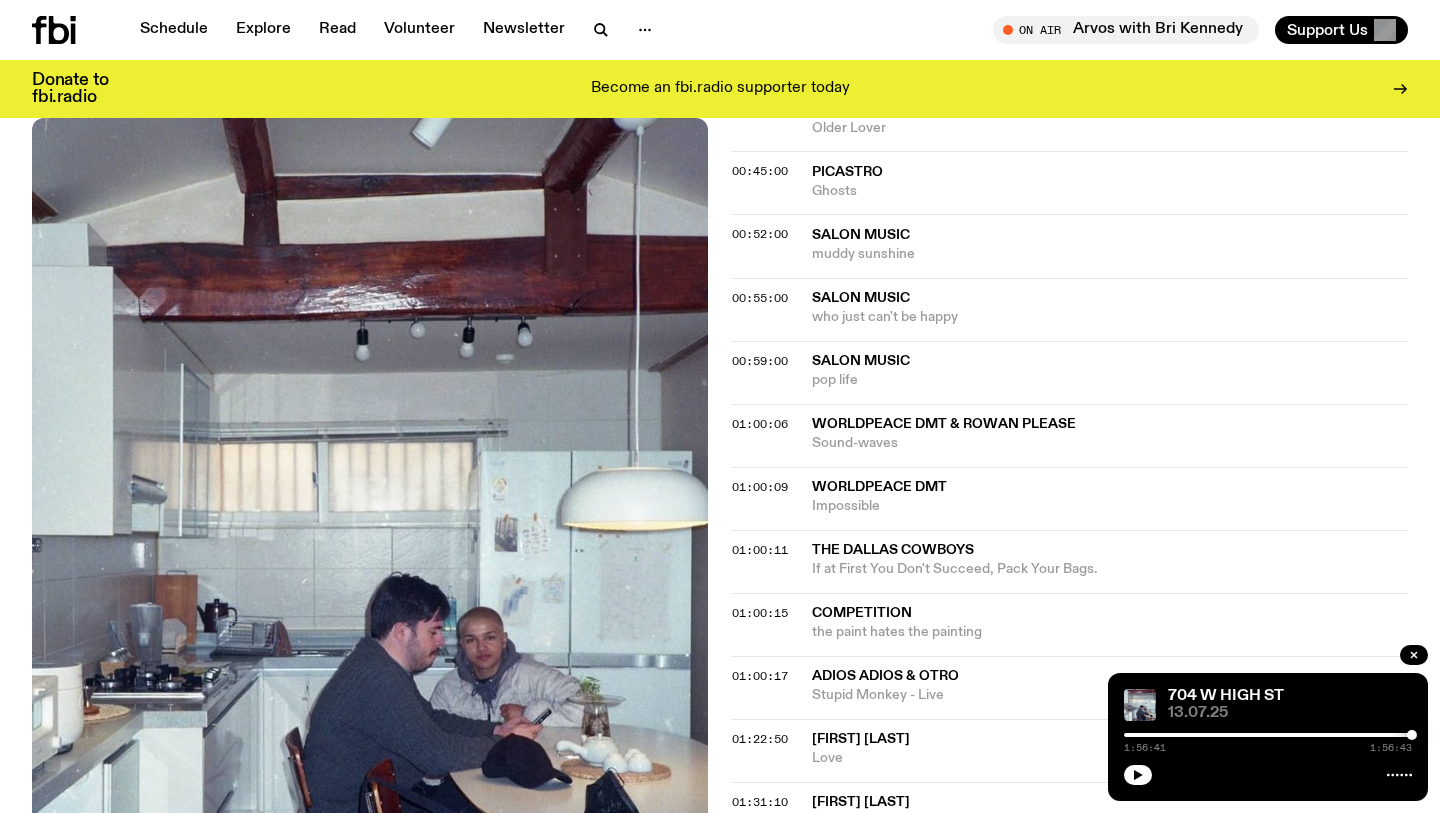 scroll, scrollTop: 1556, scrollLeft: 0, axis: vertical 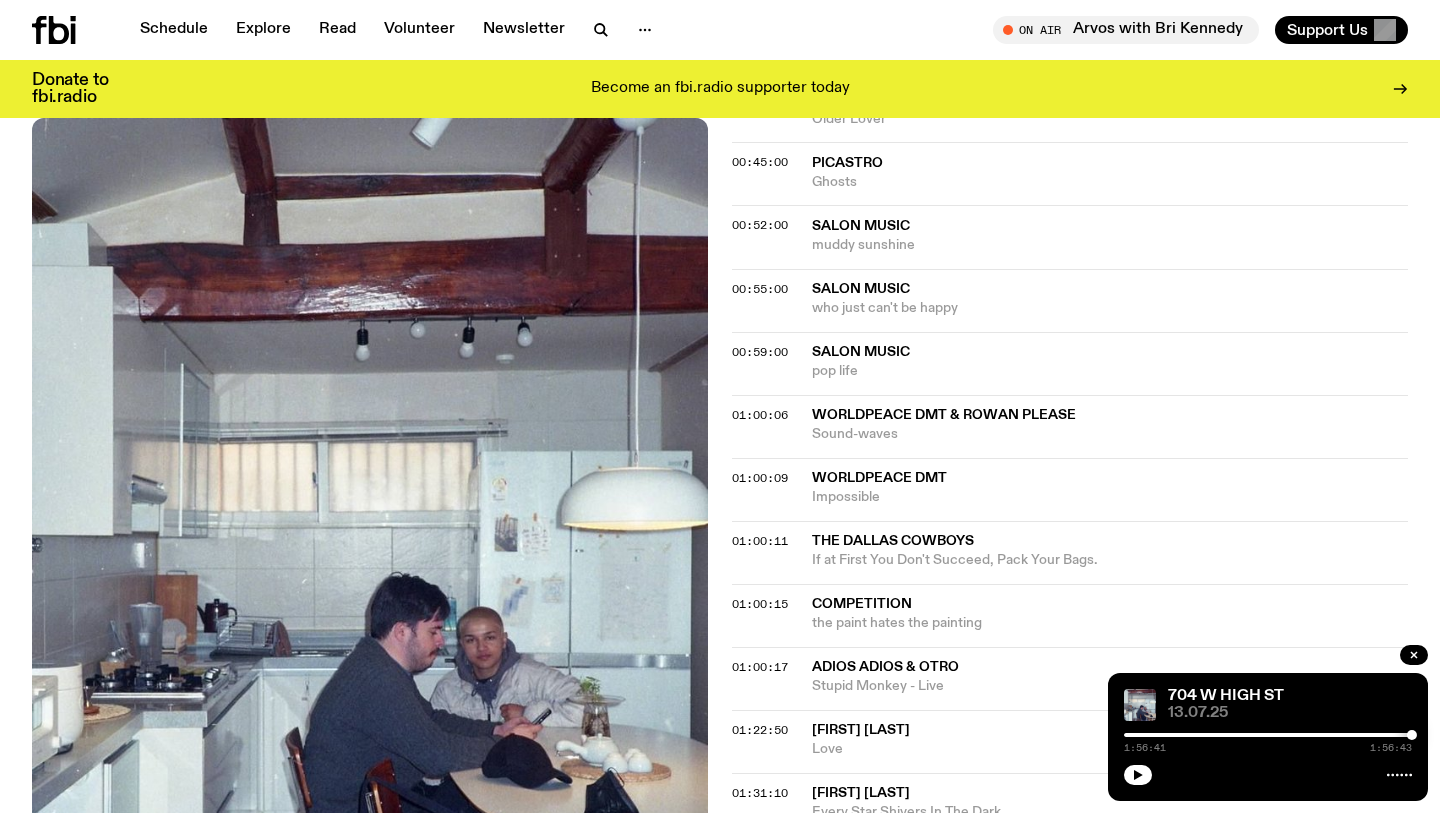 click on "the paint hates the painting" at bounding box center [1110, 623] 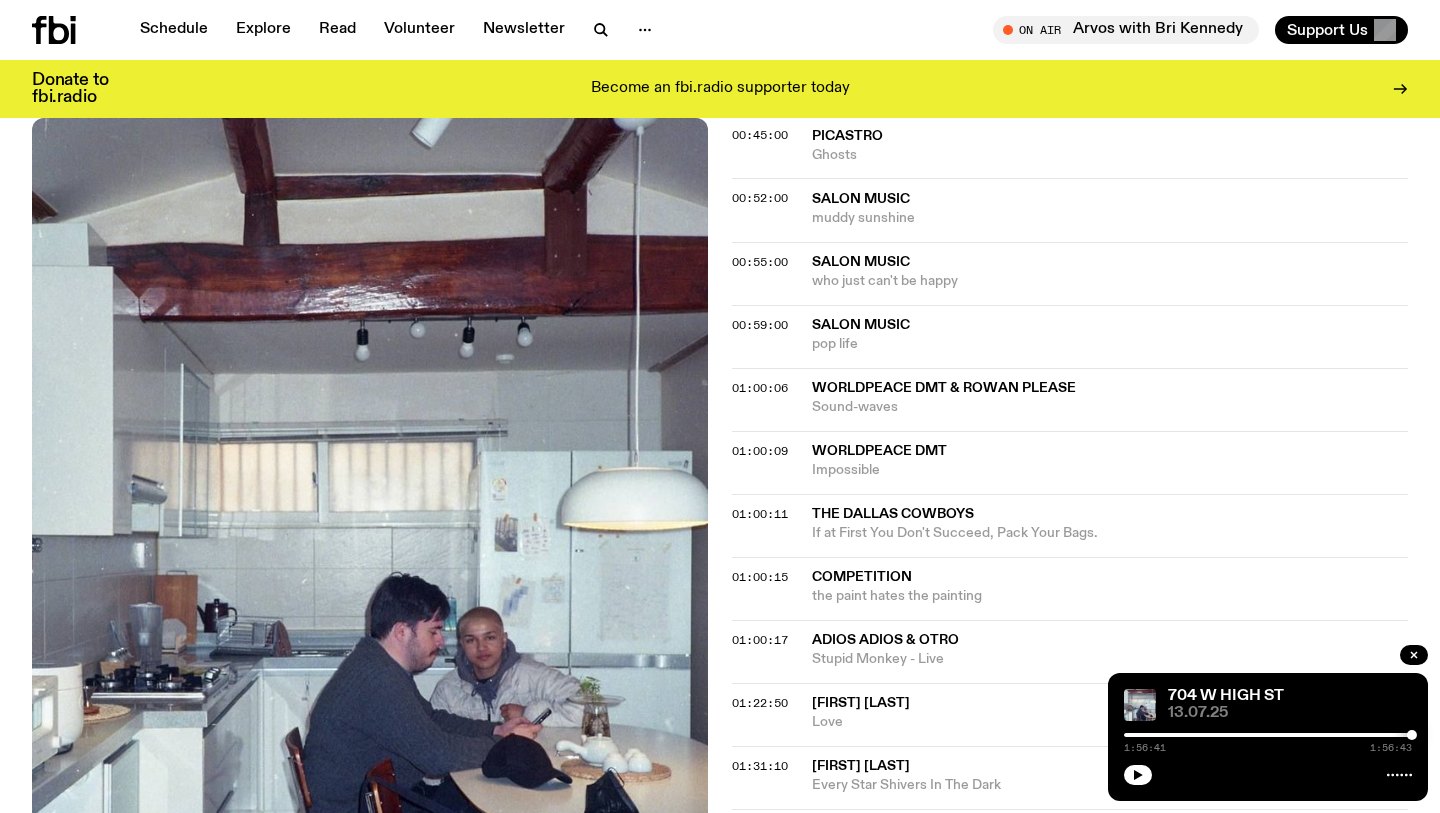 scroll, scrollTop: 1587, scrollLeft: 0, axis: vertical 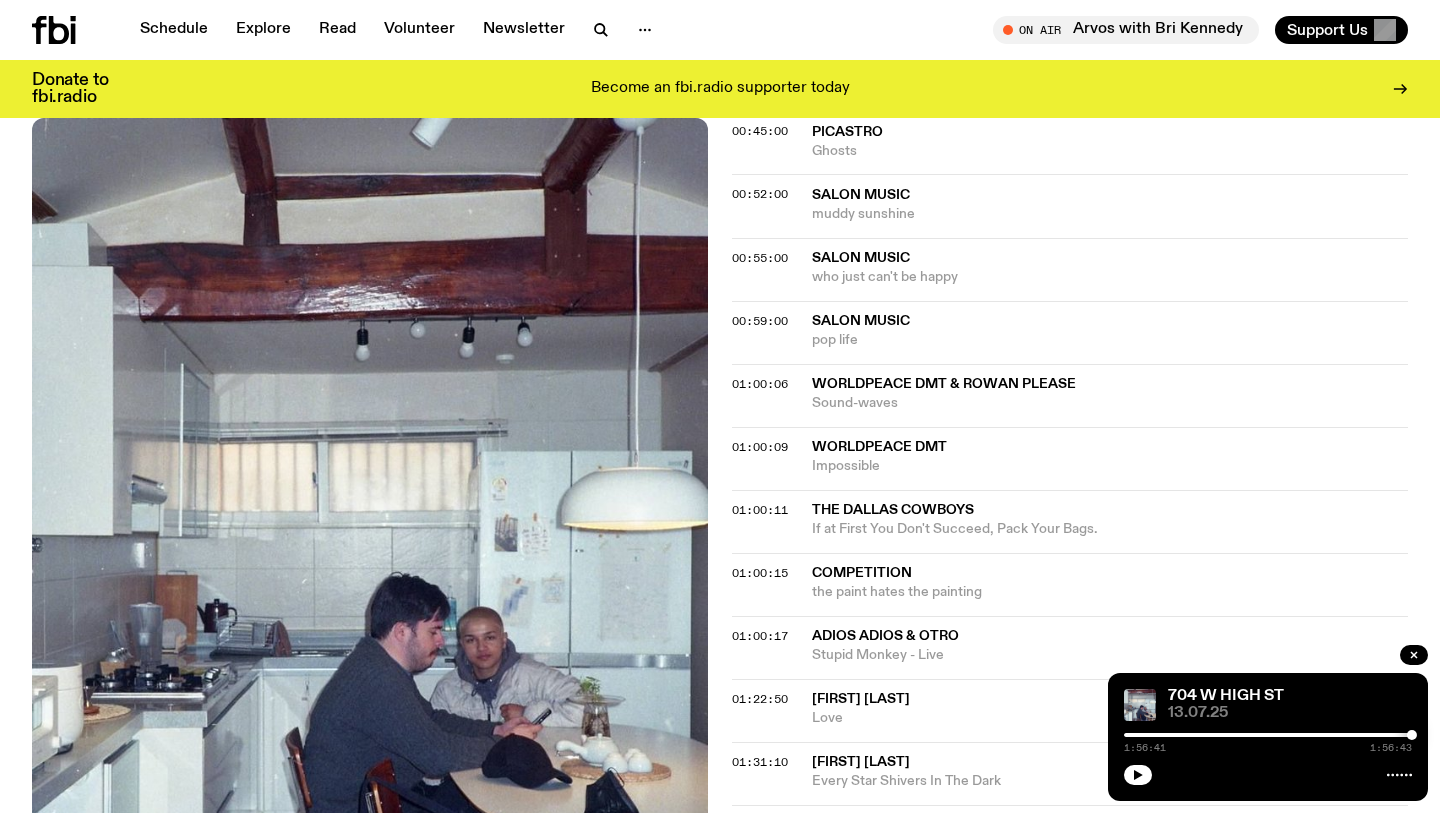 click on "01:00:17 Adios Adios & Otro Stupid Monkey - Live" 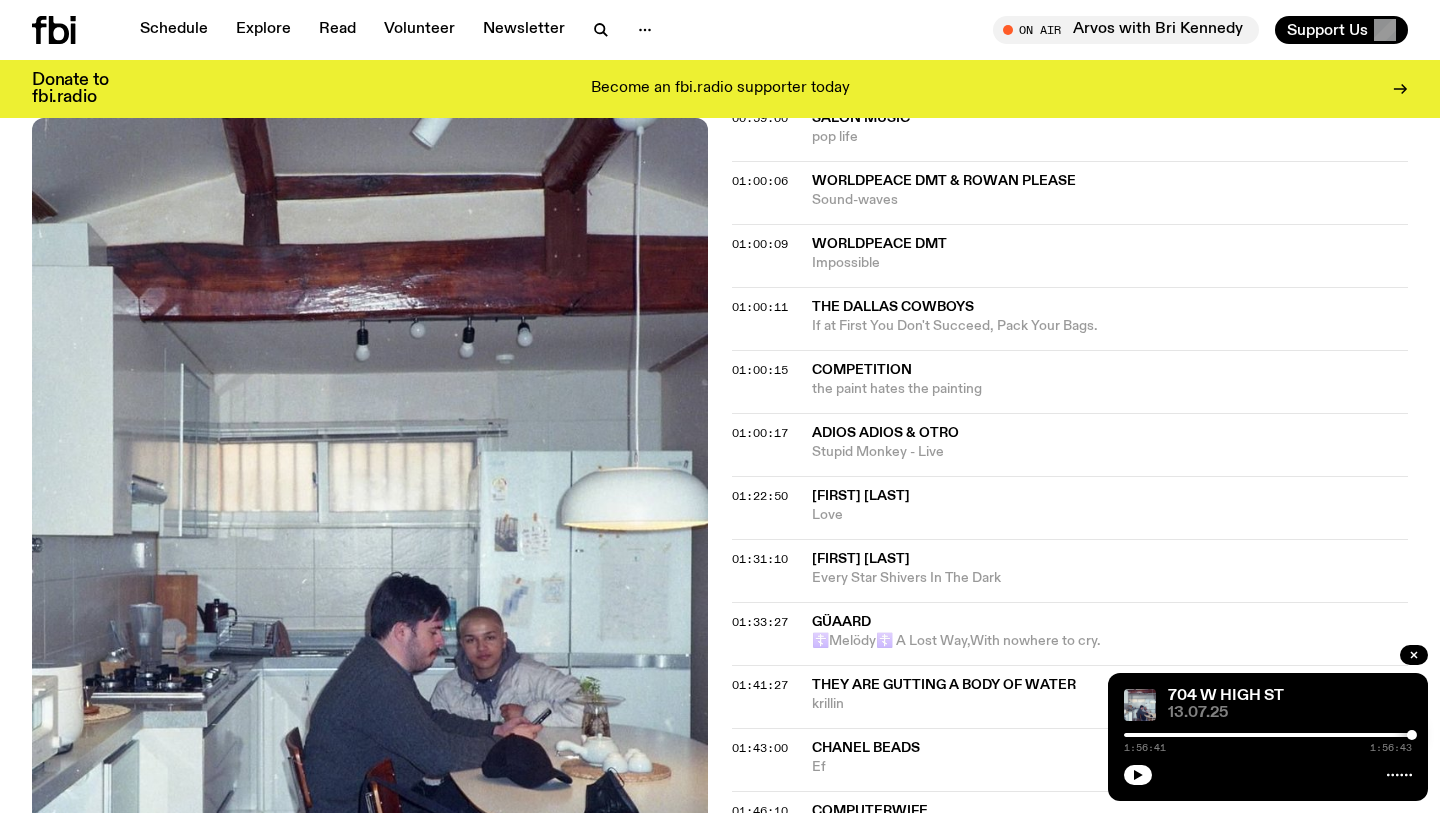click on "Every Star Shivers In The Dark" at bounding box center (1110, 578) 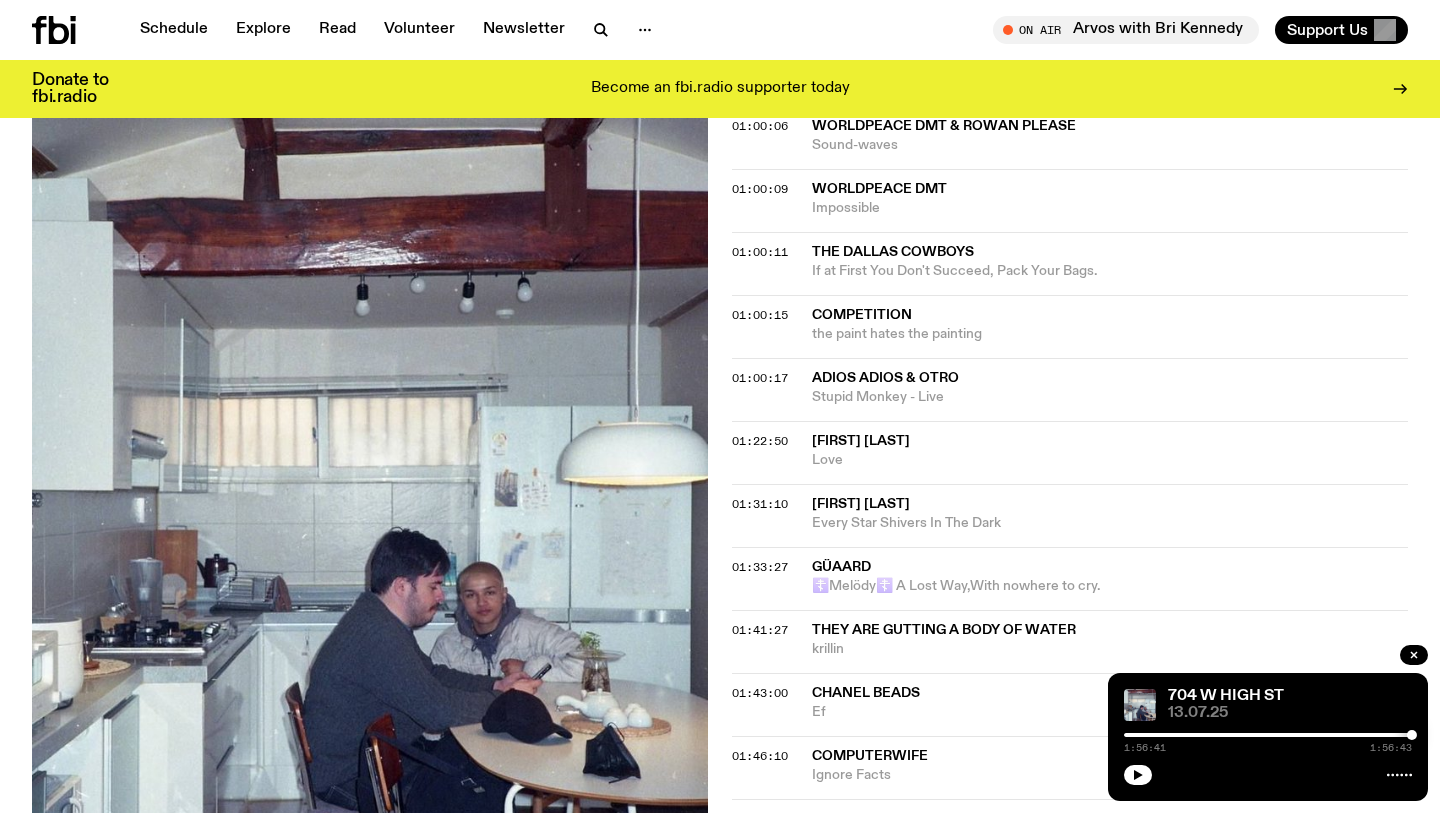 scroll, scrollTop: 1935, scrollLeft: 0, axis: vertical 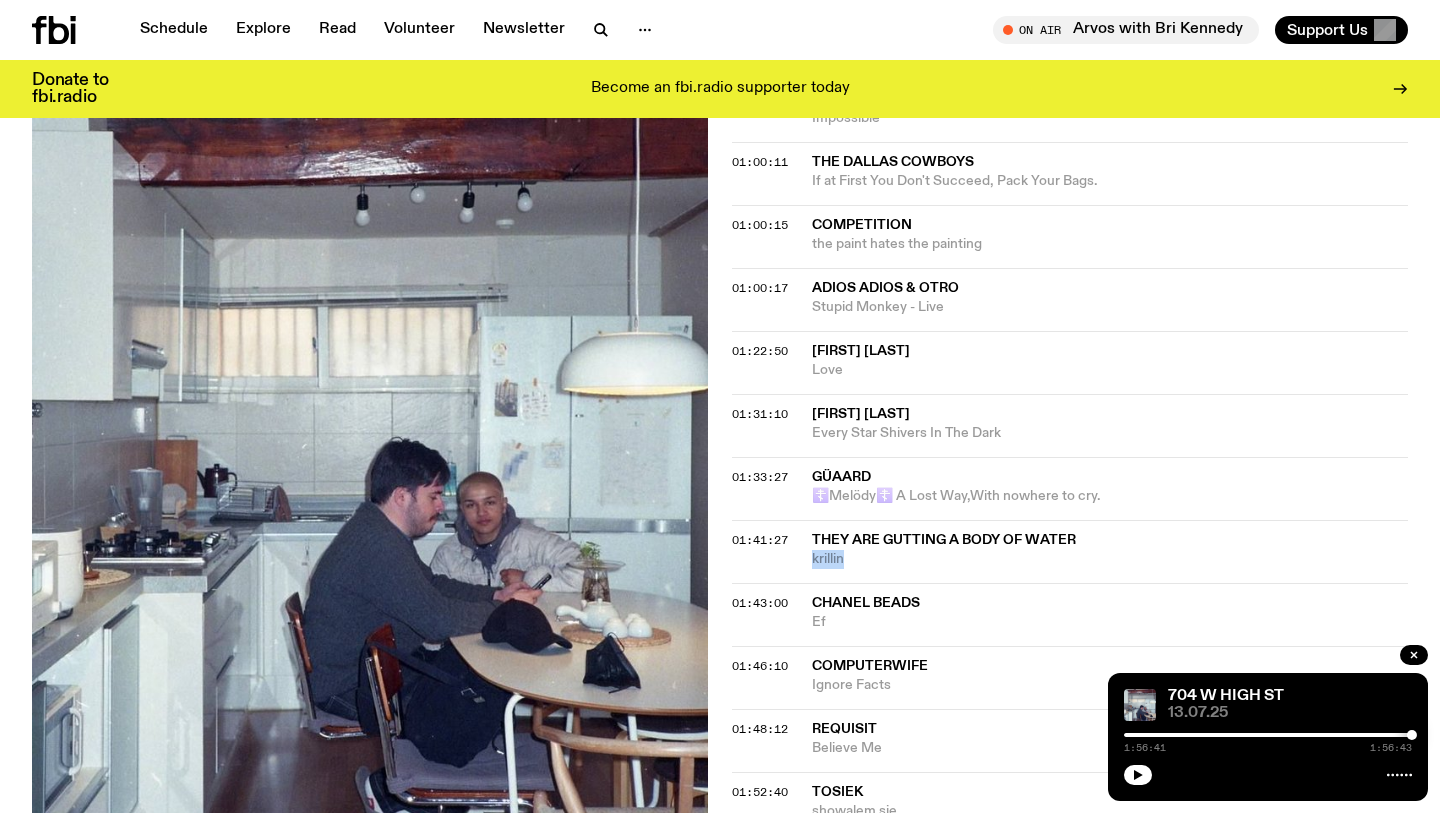 click on "krillin" at bounding box center (1110, 559) 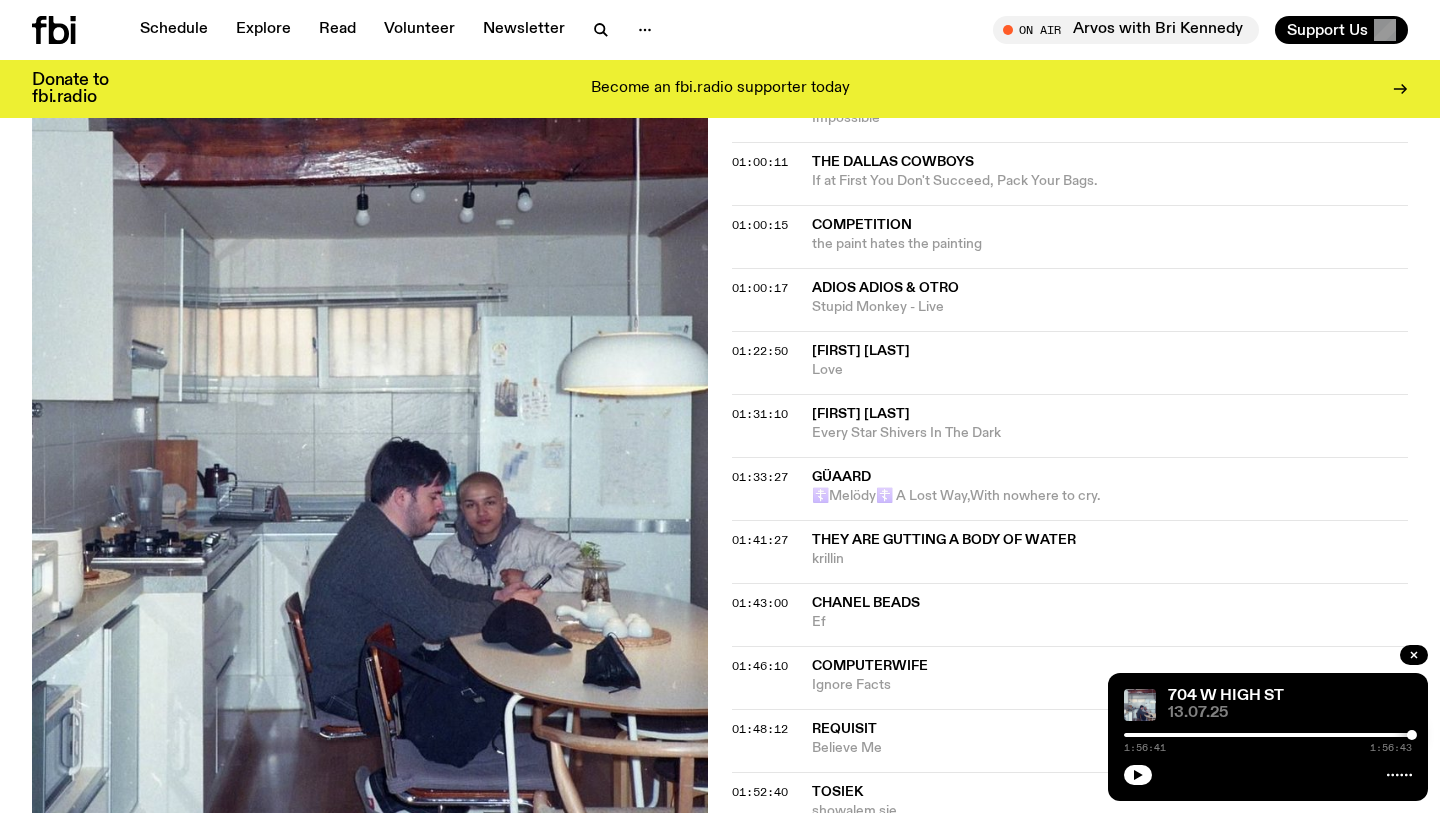 click on "Chanel Beads" at bounding box center (1110, 603) 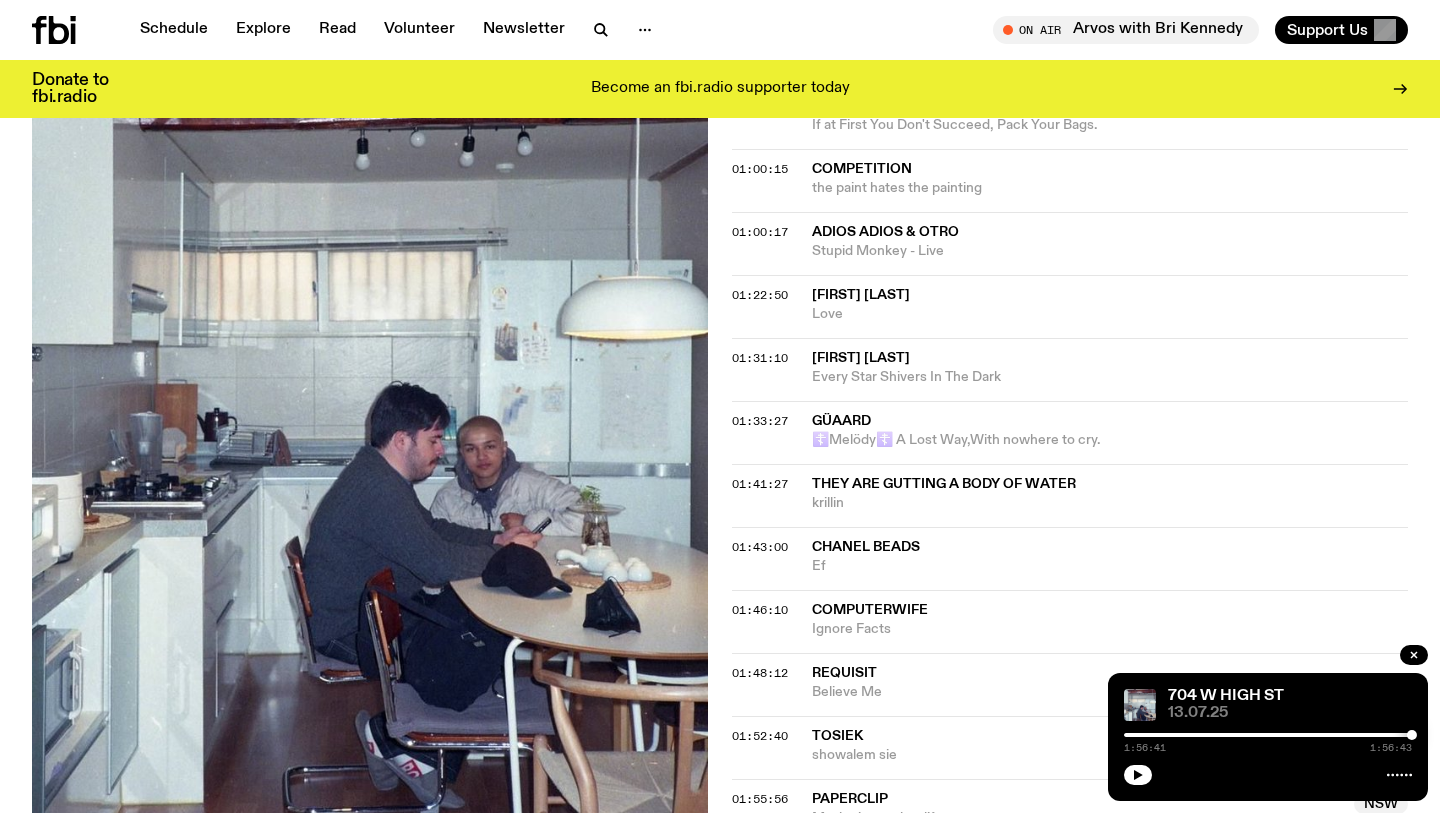 scroll, scrollTop: 2063, scrollLeft: 0, axis: vertical 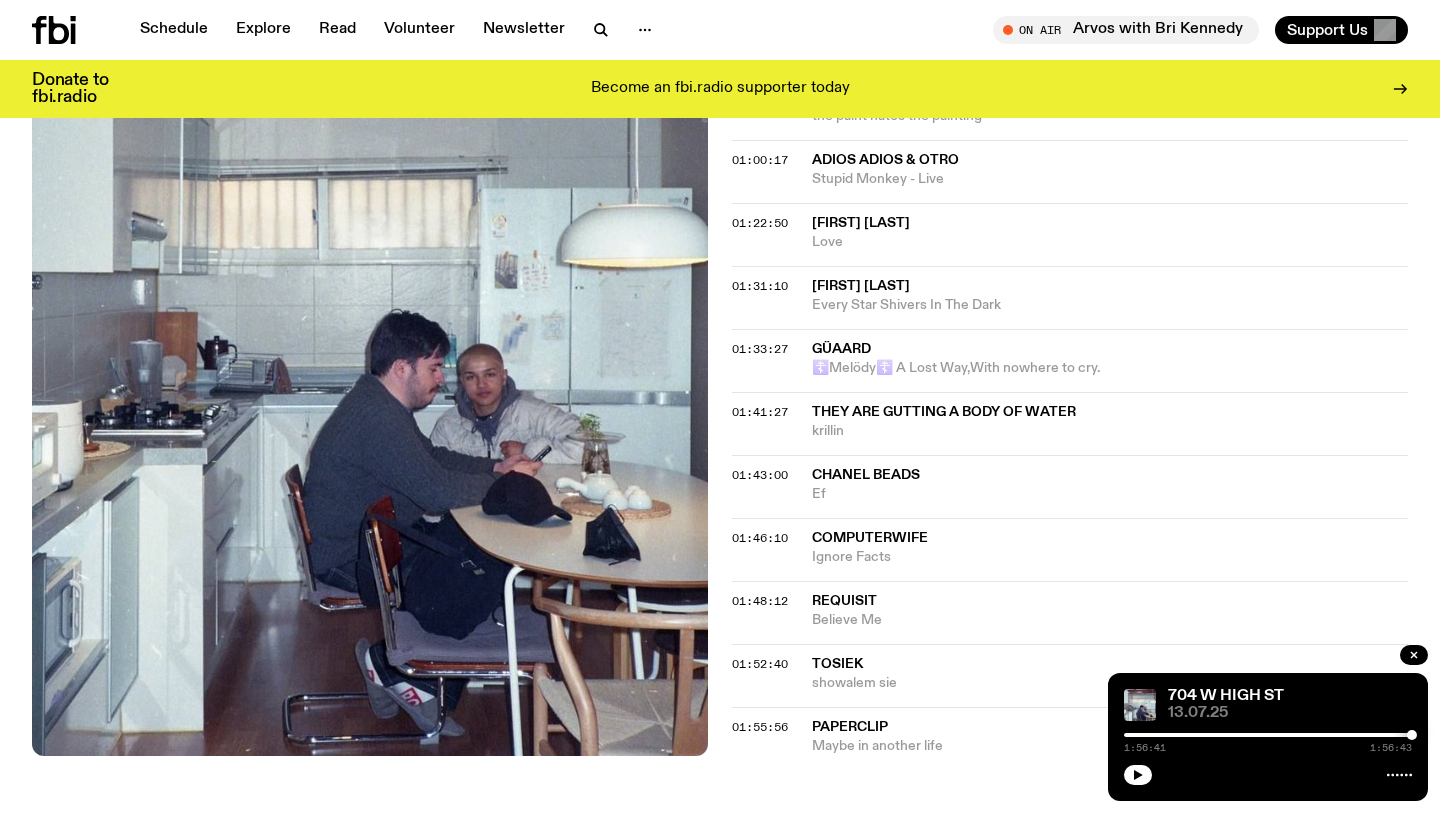 click on "Ignore Facts" at bounding box center (1110, 557) 